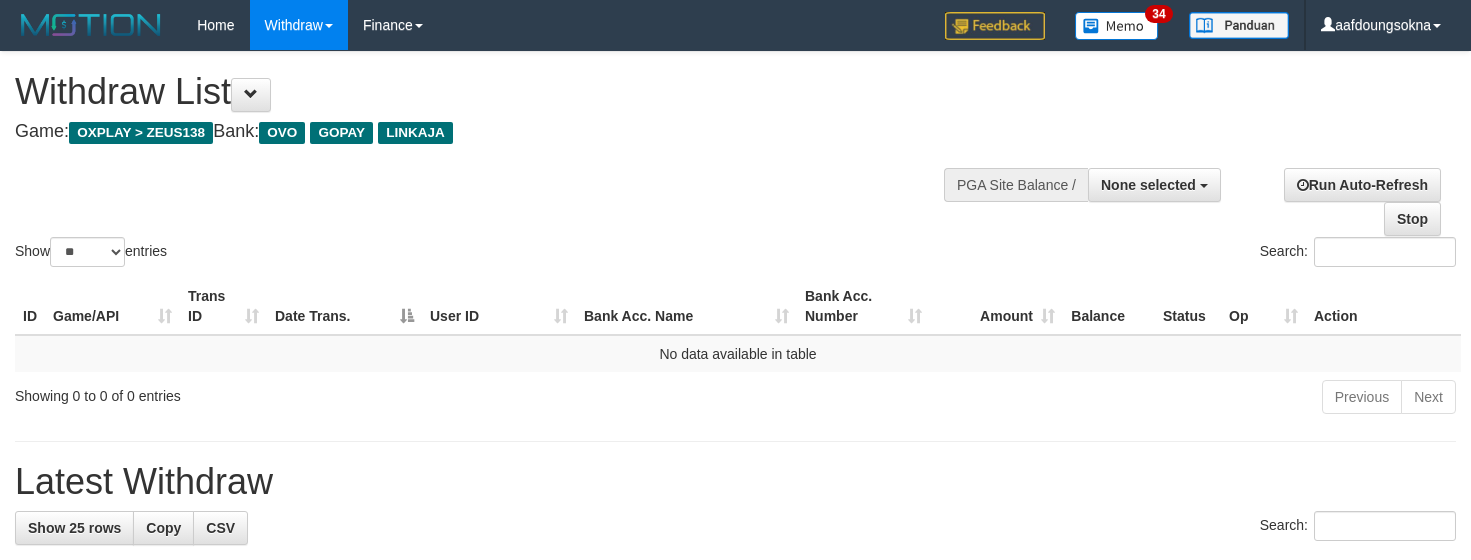 select 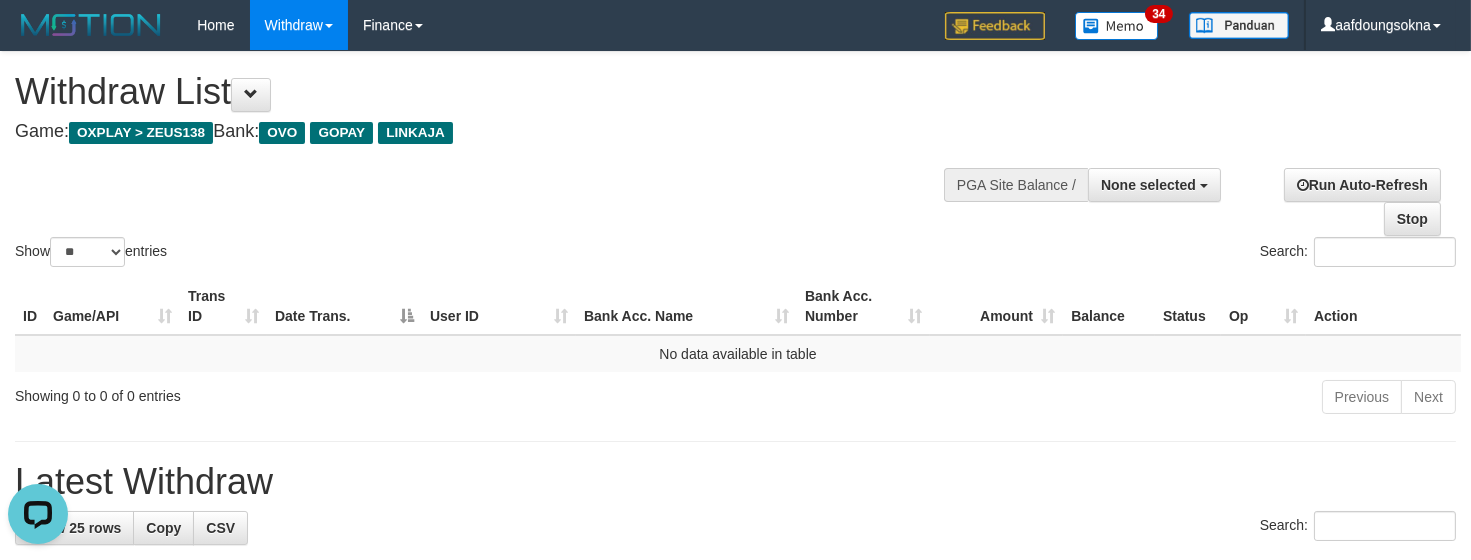 scroll, scrollTop: 0, scrollLeft: 0, axis: both 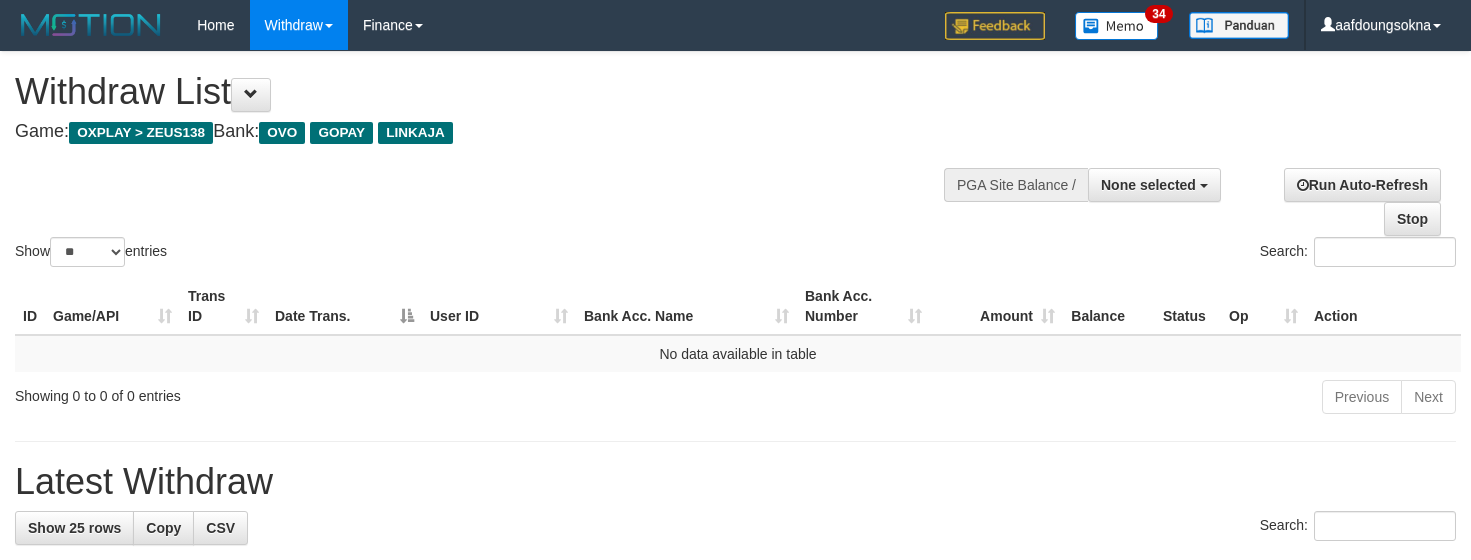 select 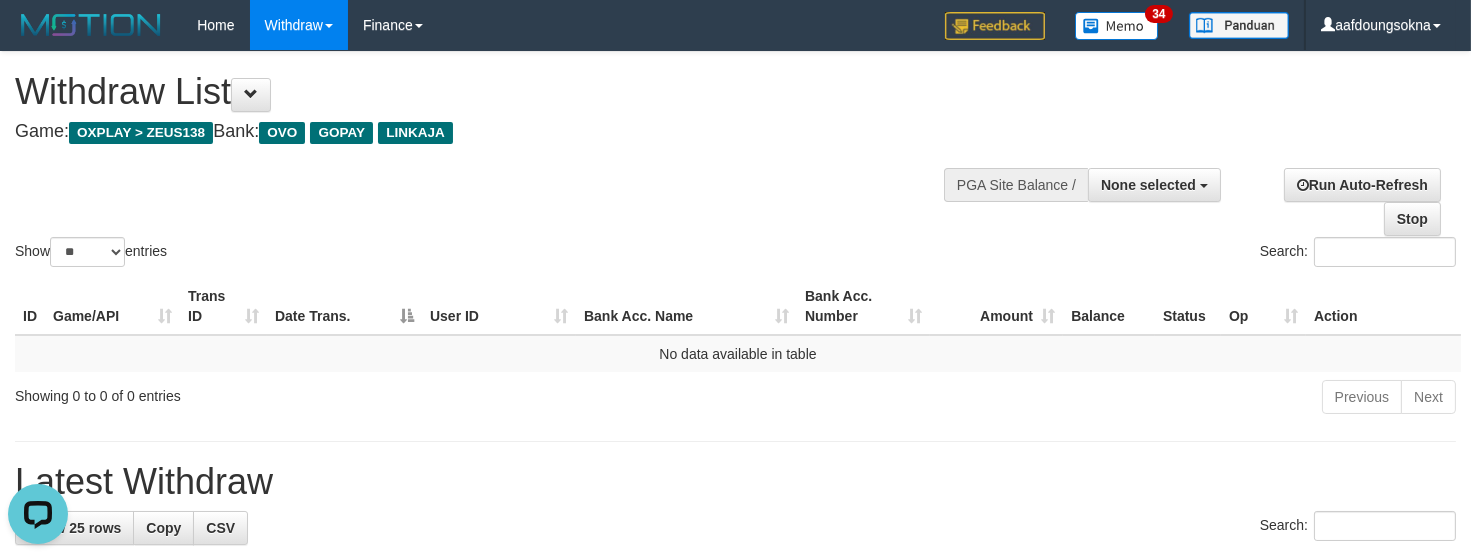 scroll, scrollTop: 0, scrollLeft: 0, axis: both 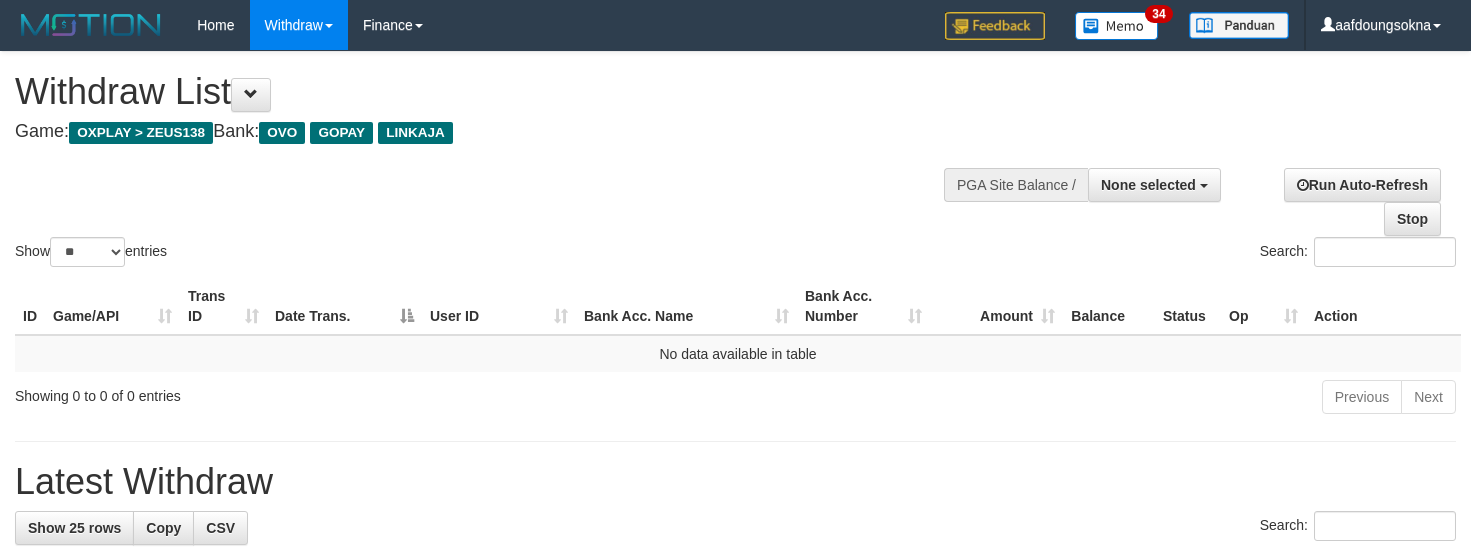 select 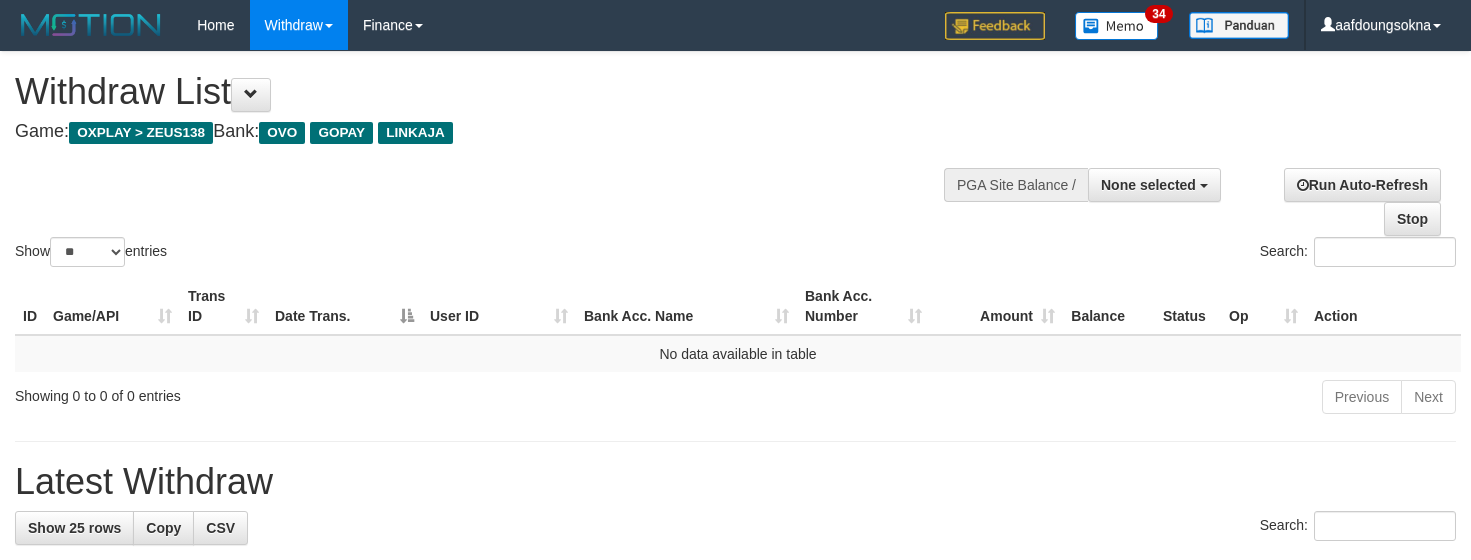 select 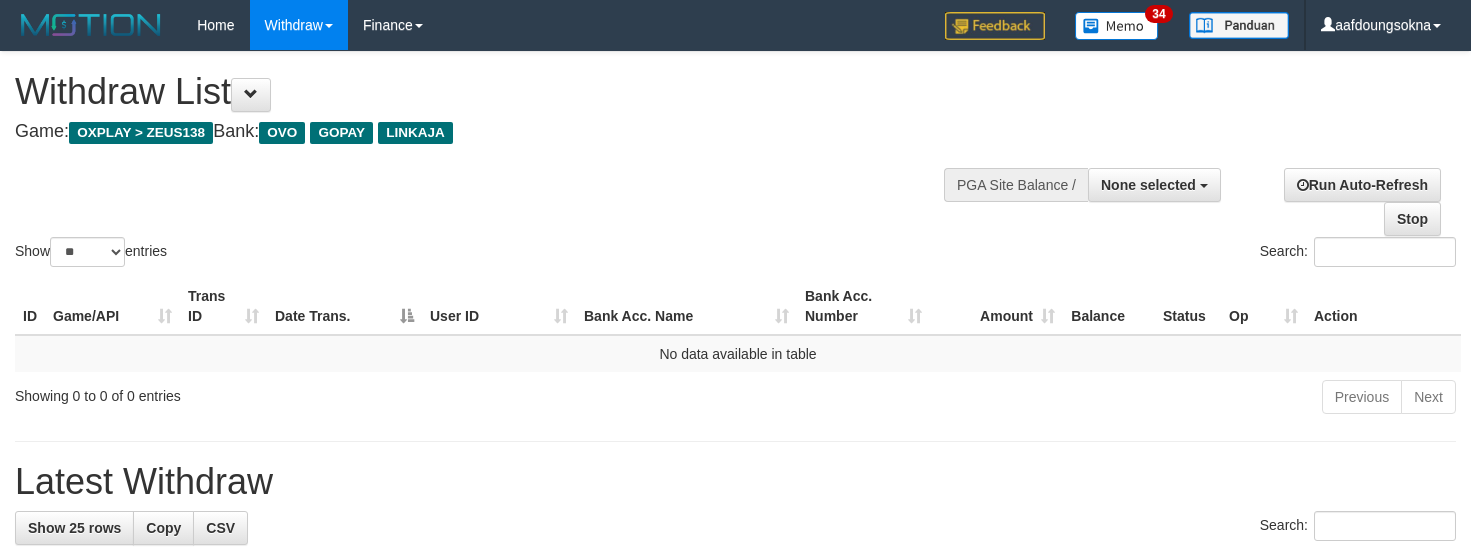 select 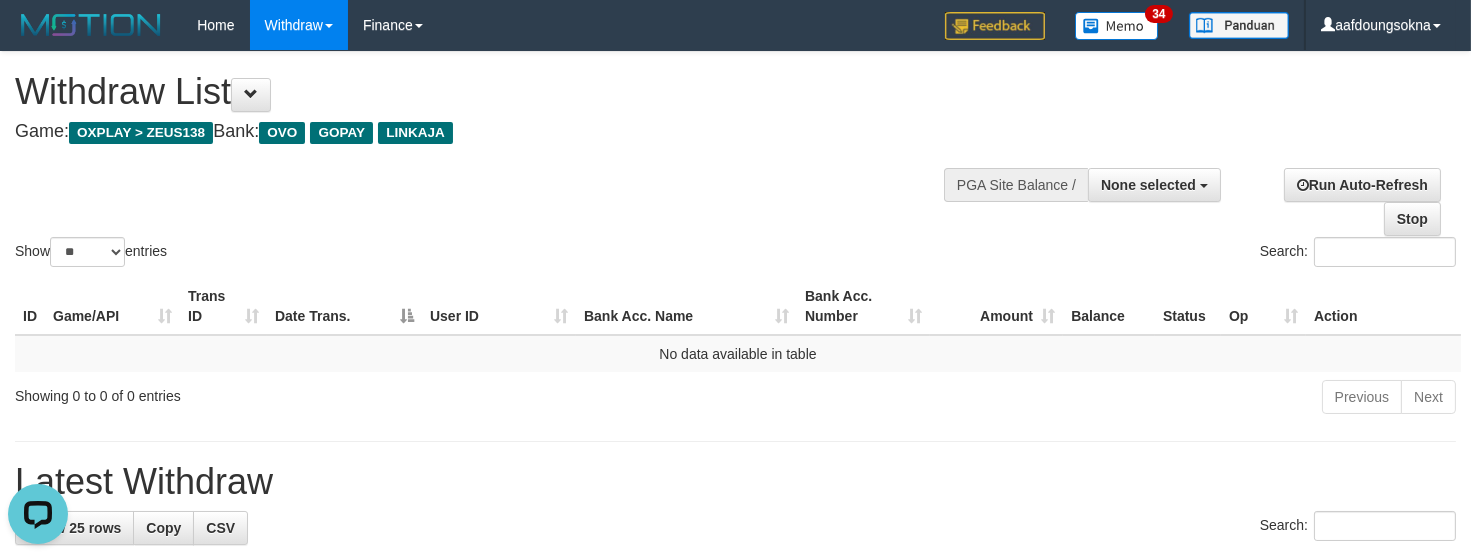 scroll, scrollTop: 0, scrollLeft: 0, axis: both 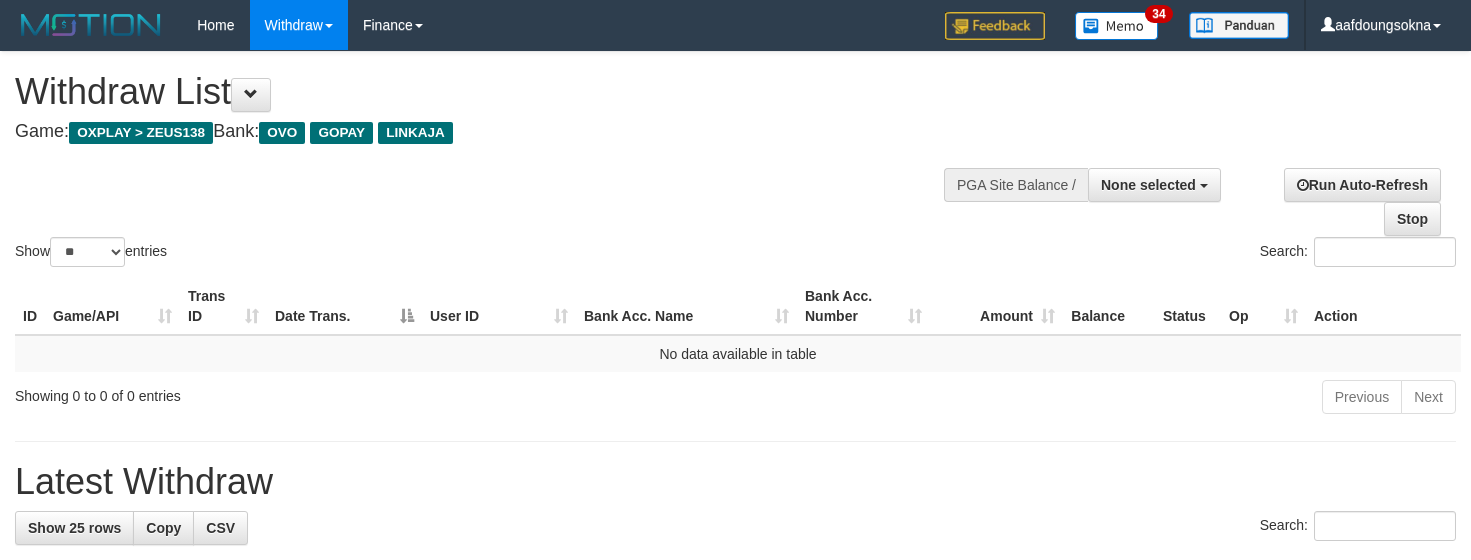 select 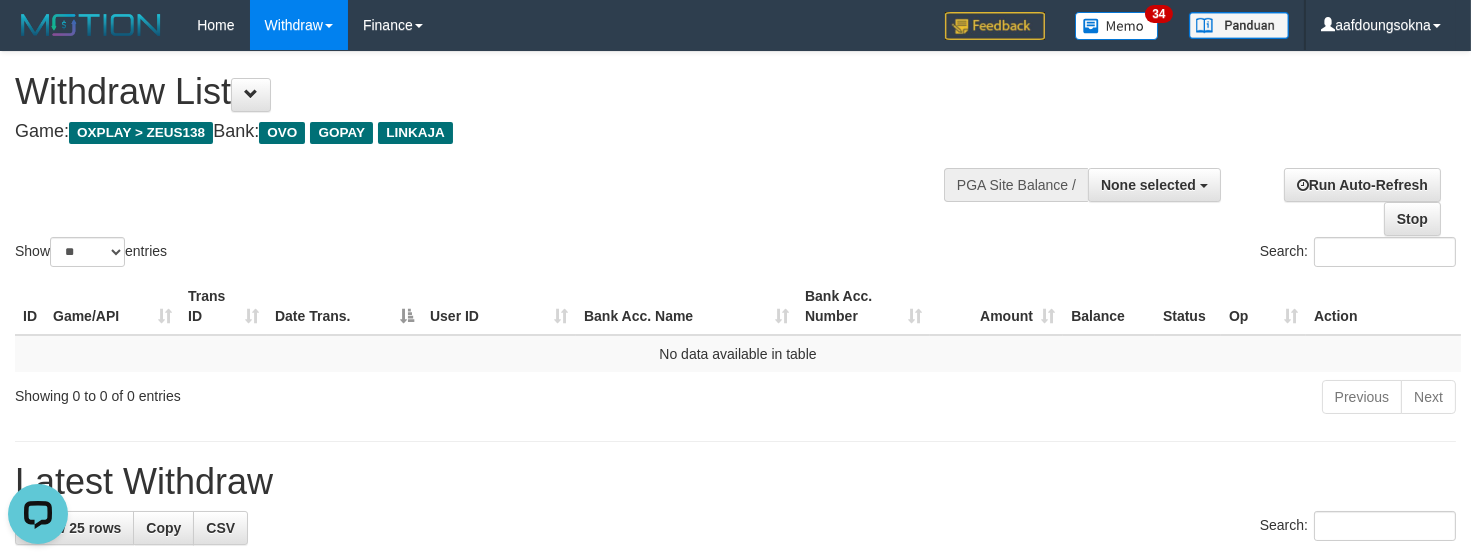 scroll, scrollTop: 0, scrollLeft: 0, axis: both 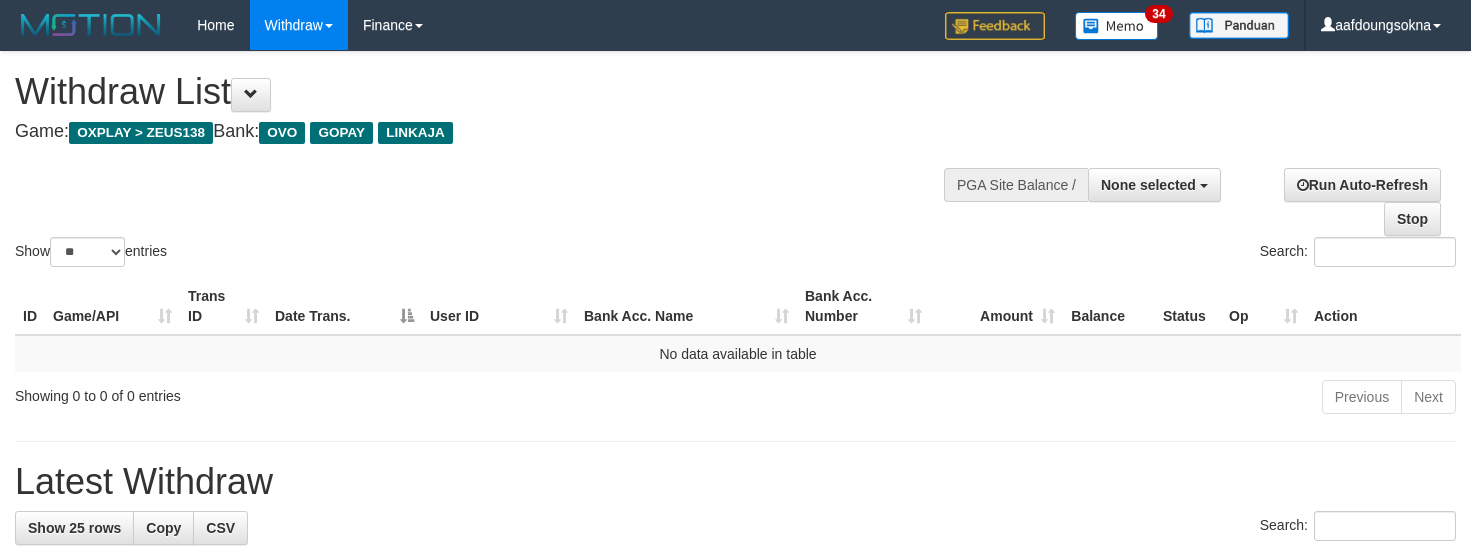 select 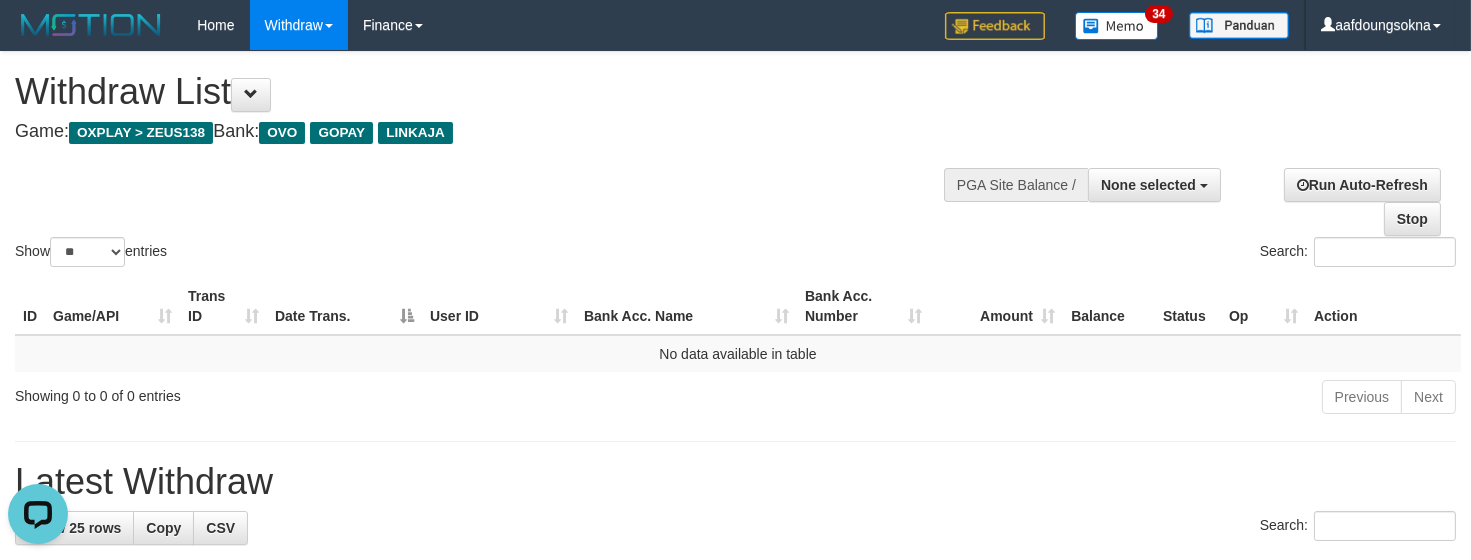 scroll, scrollTop: 0, scrollLeft: 0, axis: both 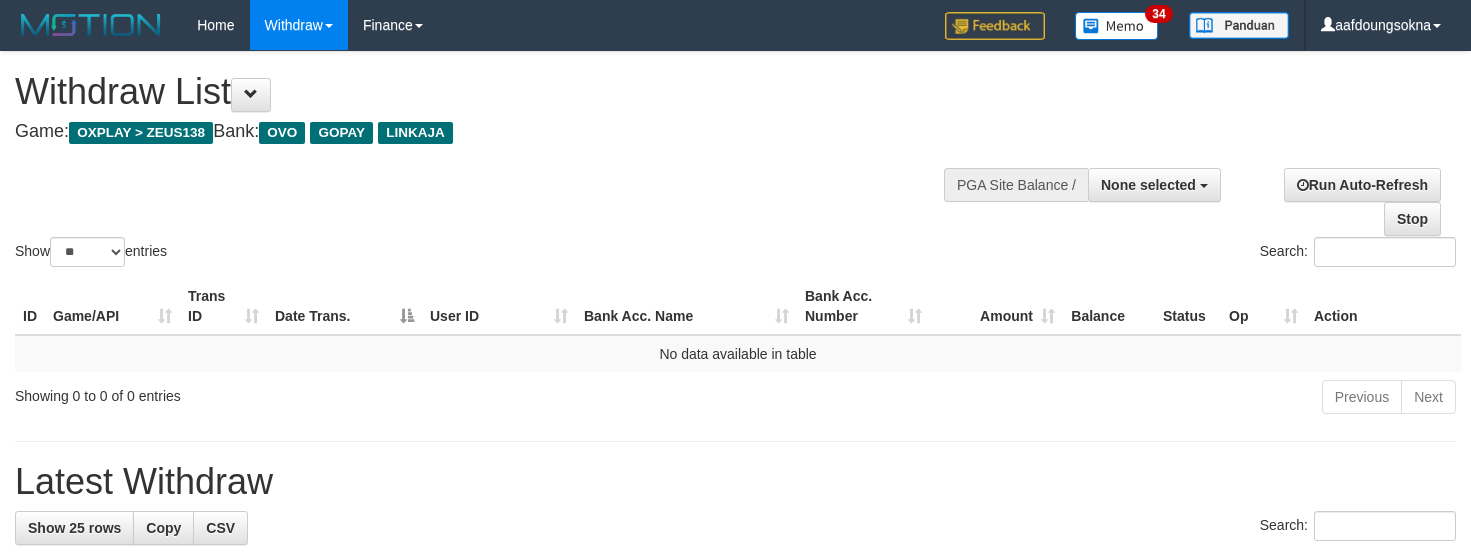 select 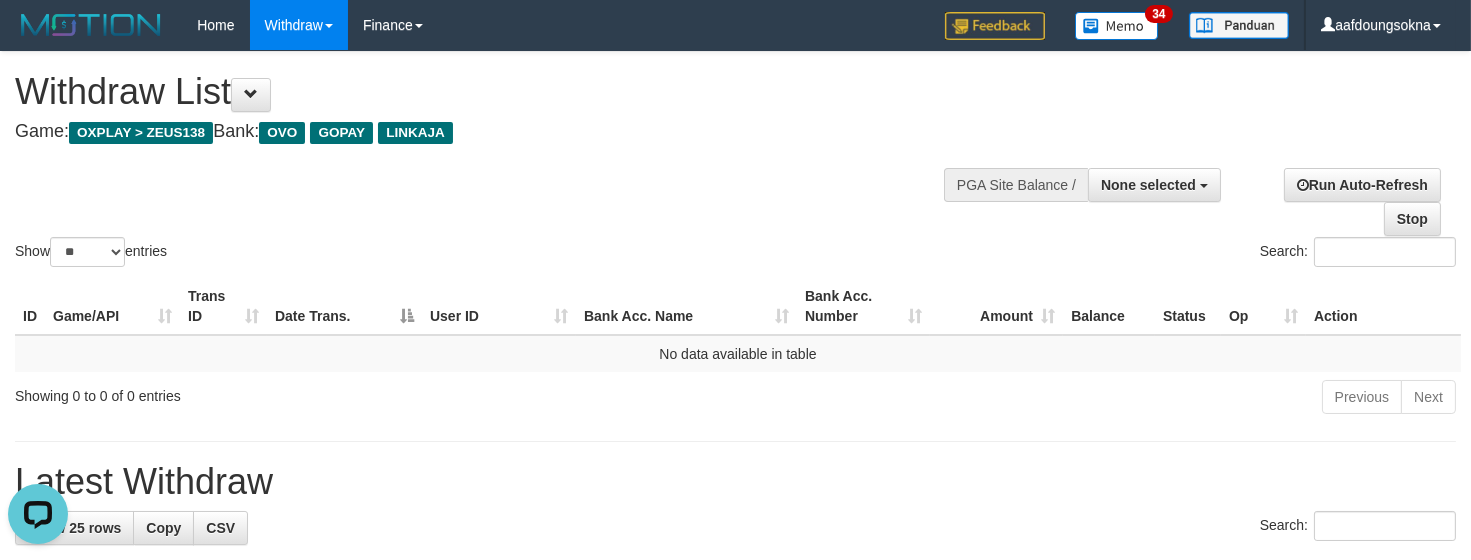 scroll, scrollTop: 0, scrollLeft: 0, axis: both 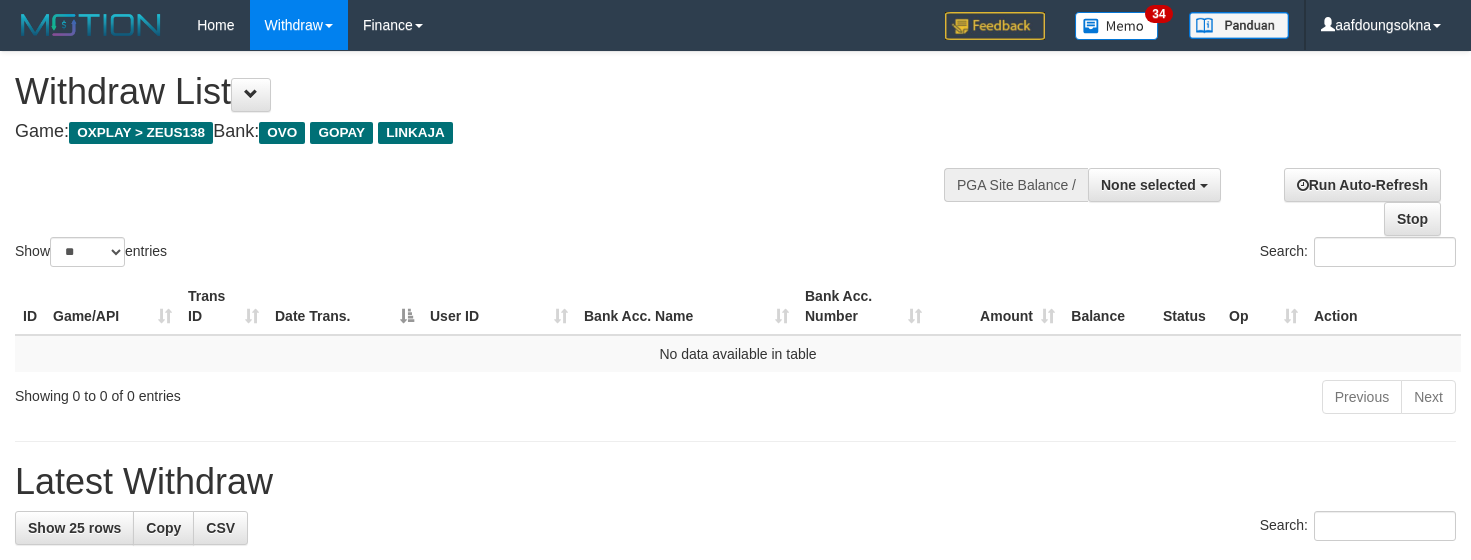 select 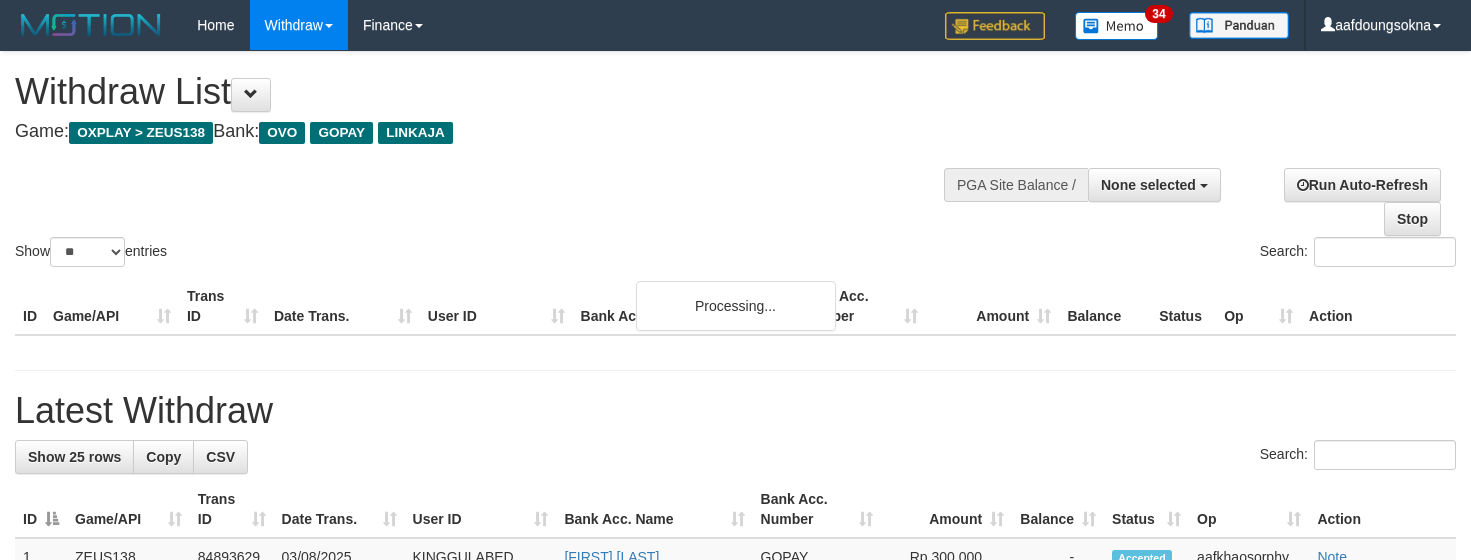 select 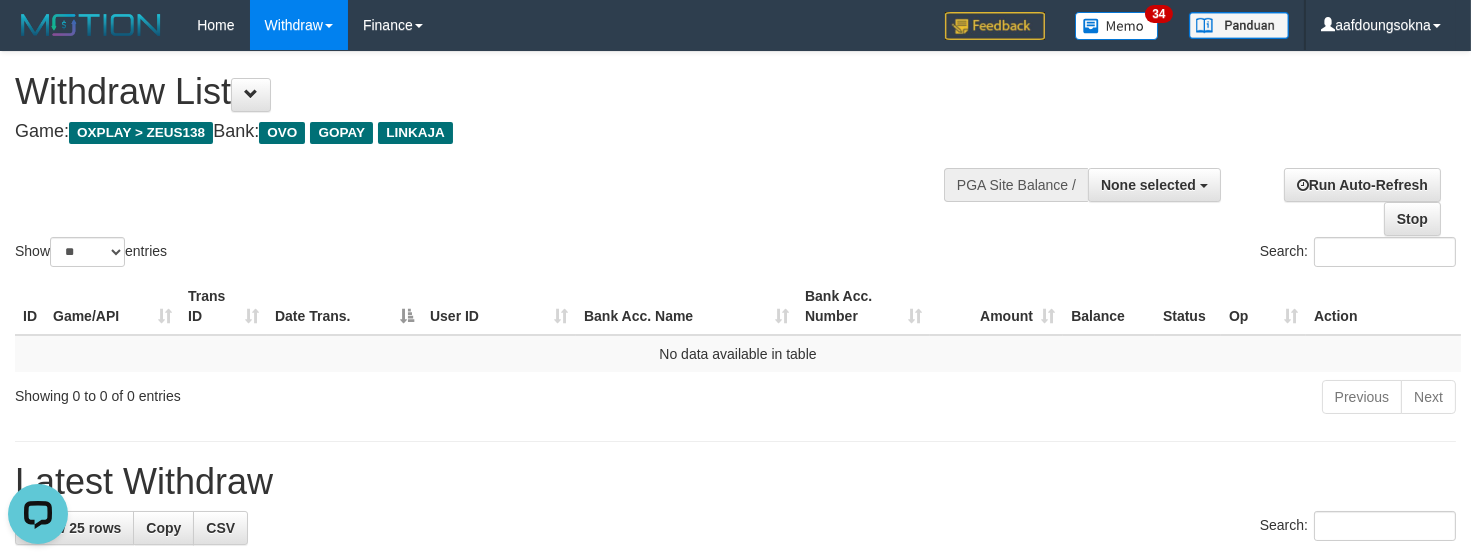 scroll, scrollTop: 0, scrollLeft: 0, axis: both 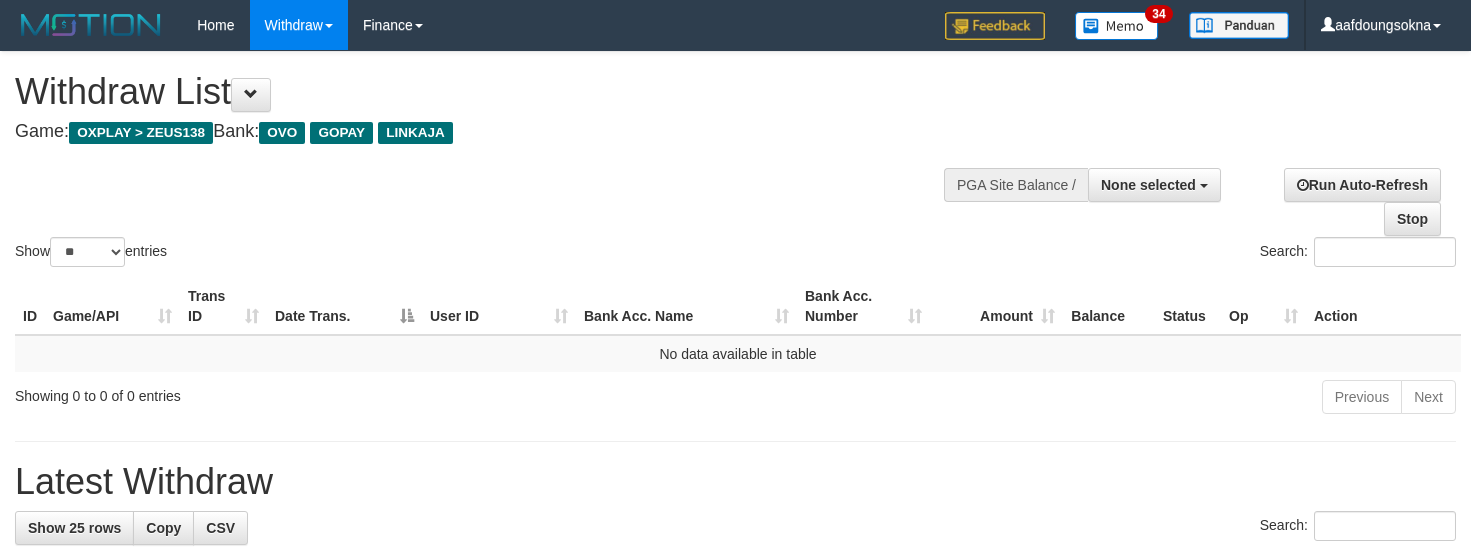select 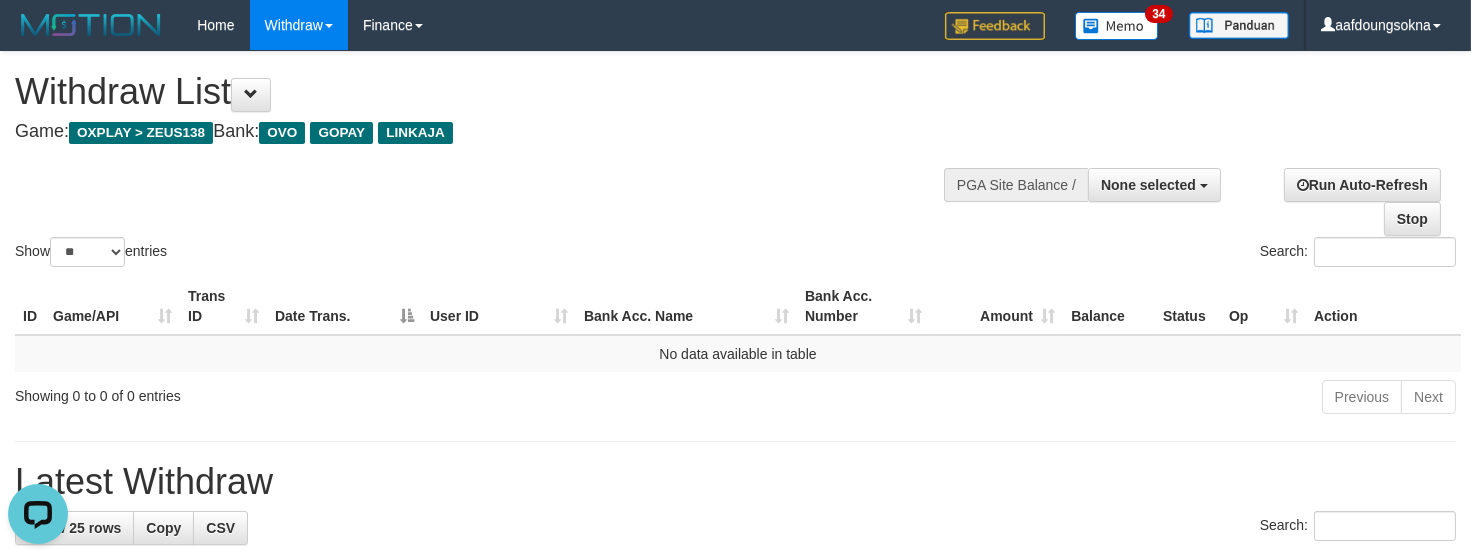 scroll, scrollTop: 0, scrollLeft: 0, axis: both 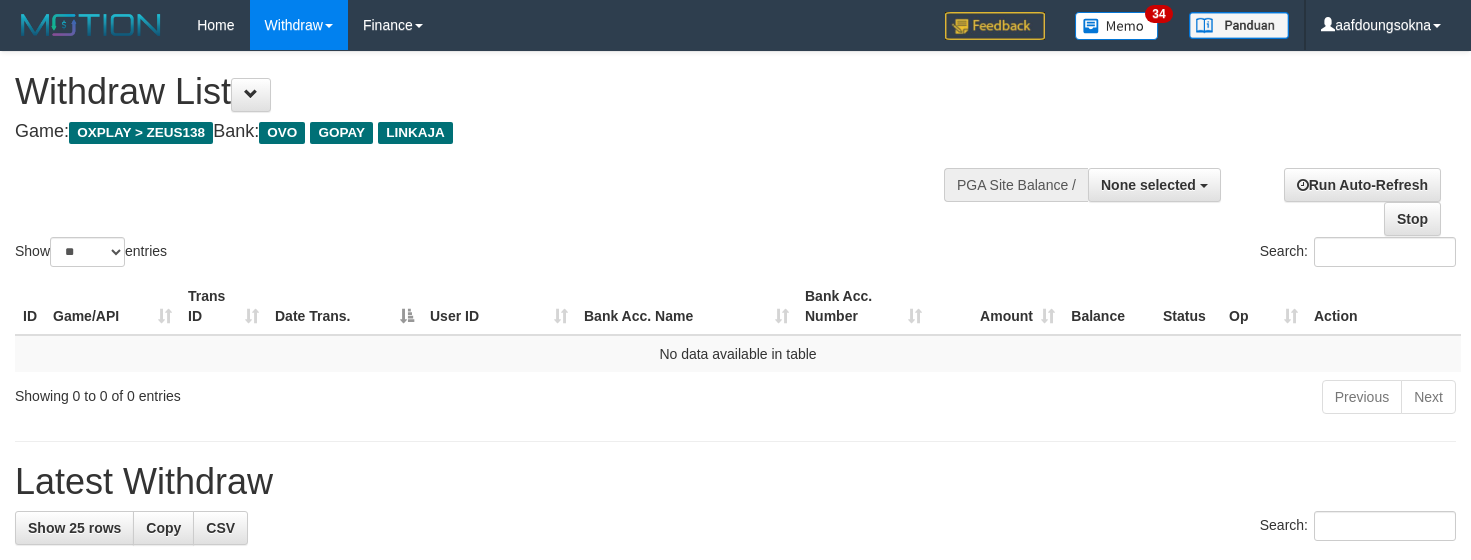 select 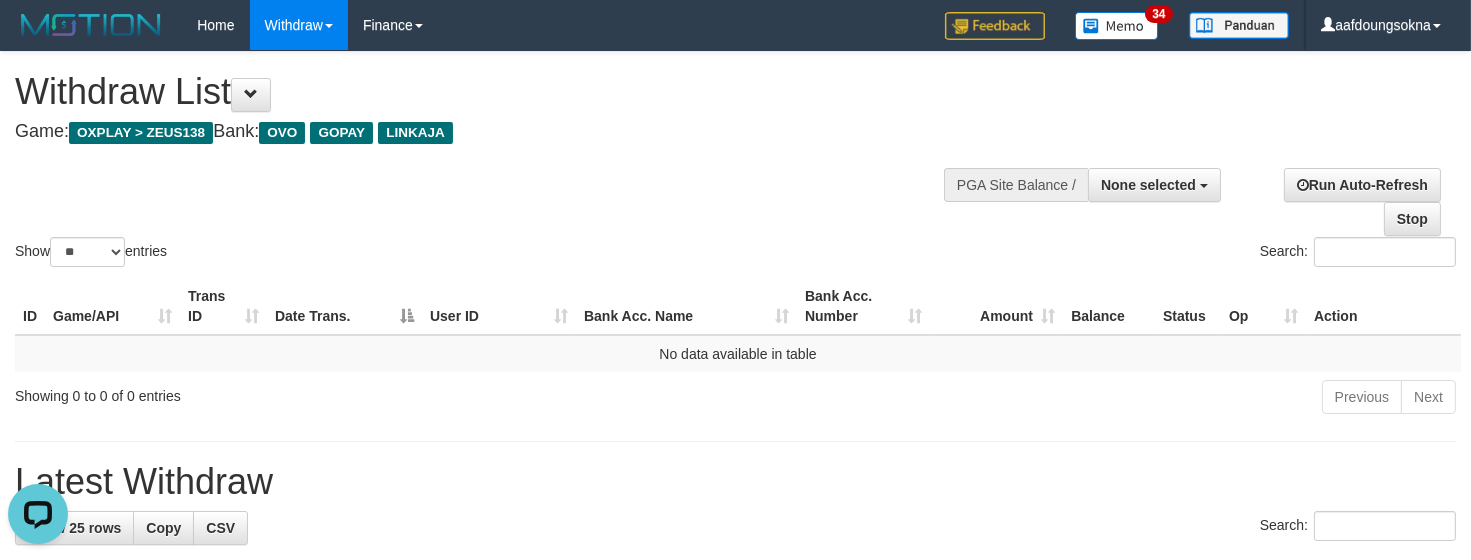scroll, scrollTop: 0, scrollLeft: 0, axis: both 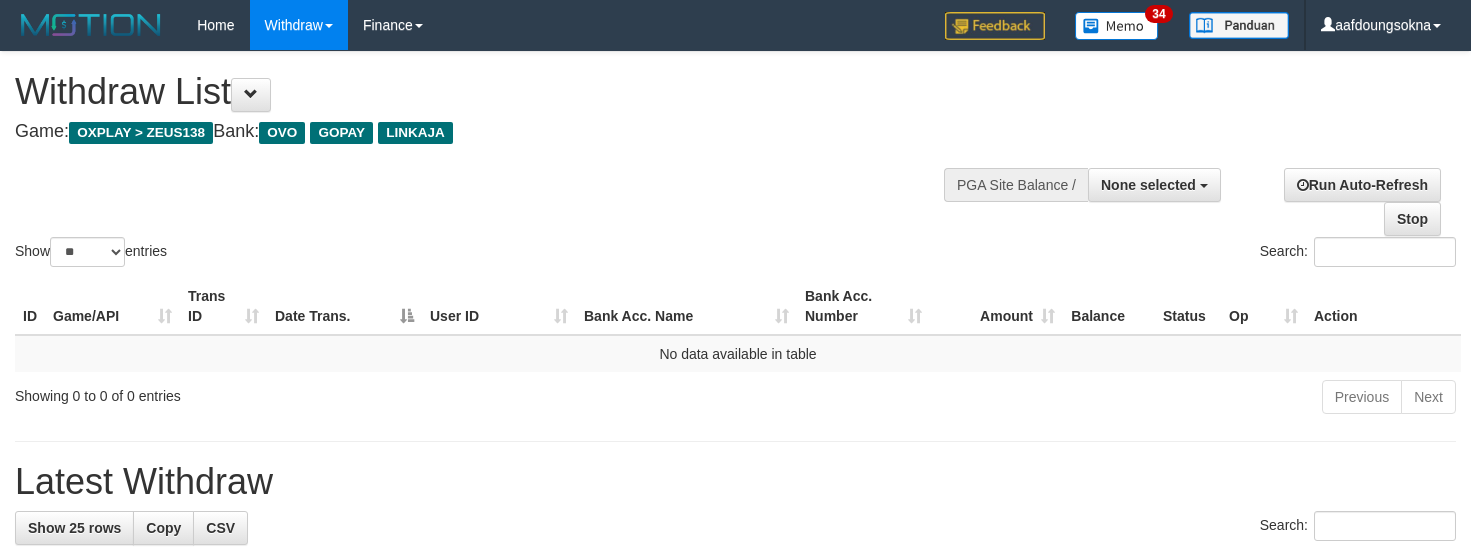 select 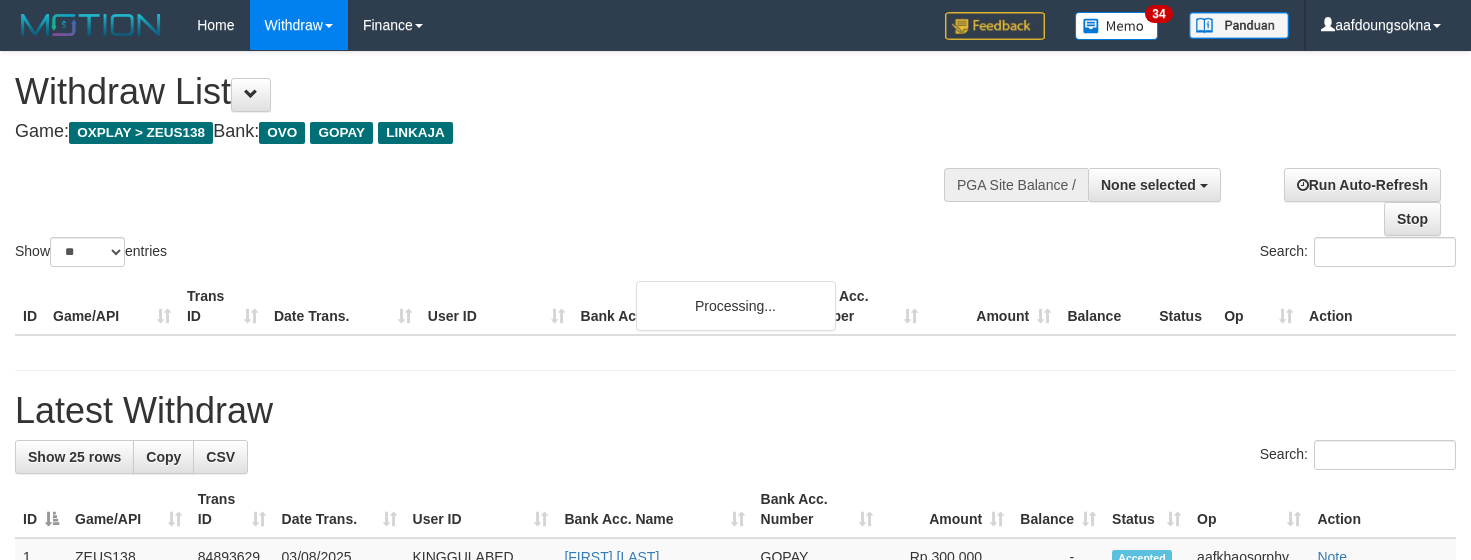 select 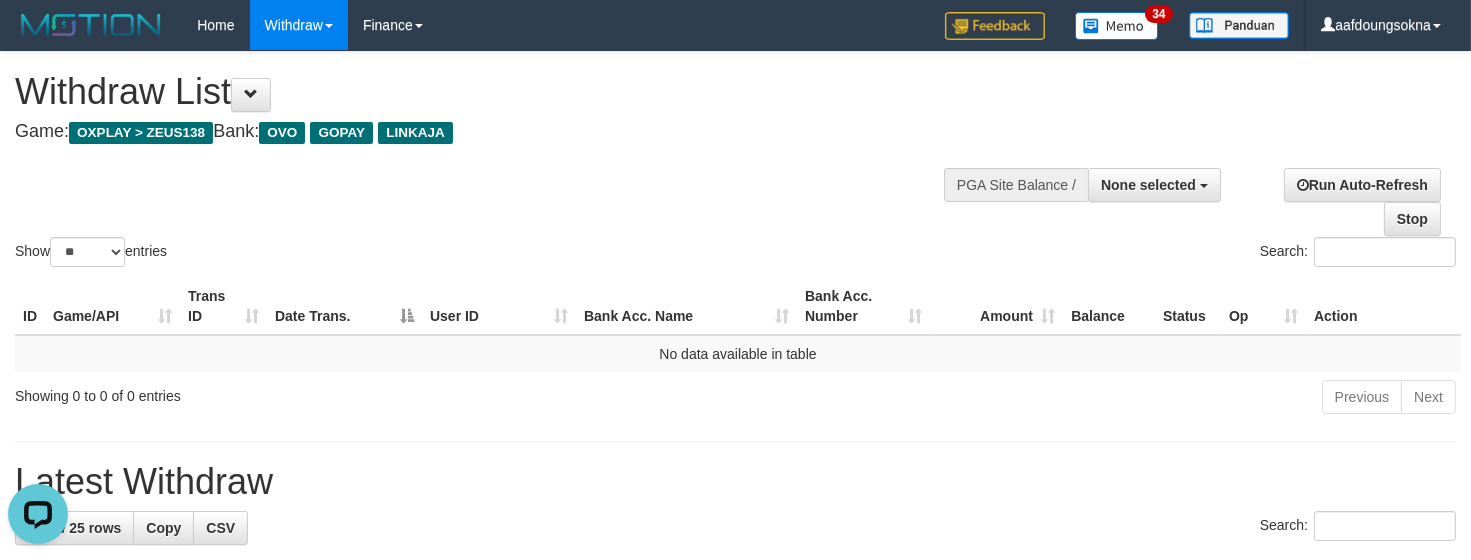 scroll, scrollTop: 0, scrollLeft: 0, axis: both 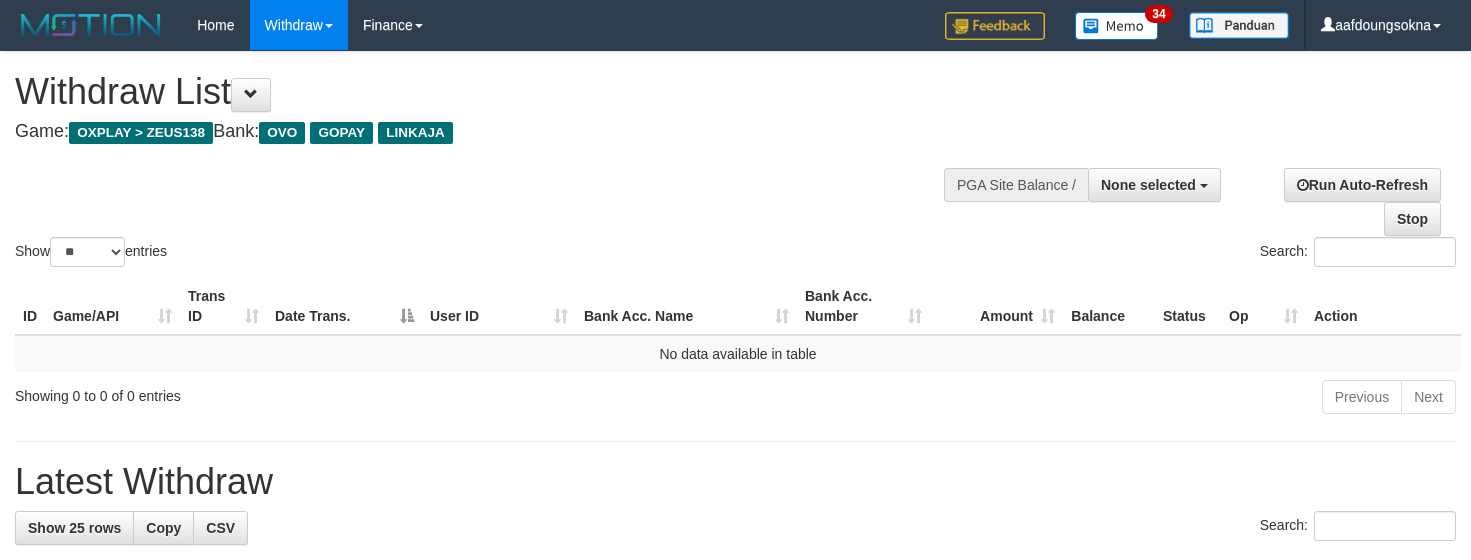 select 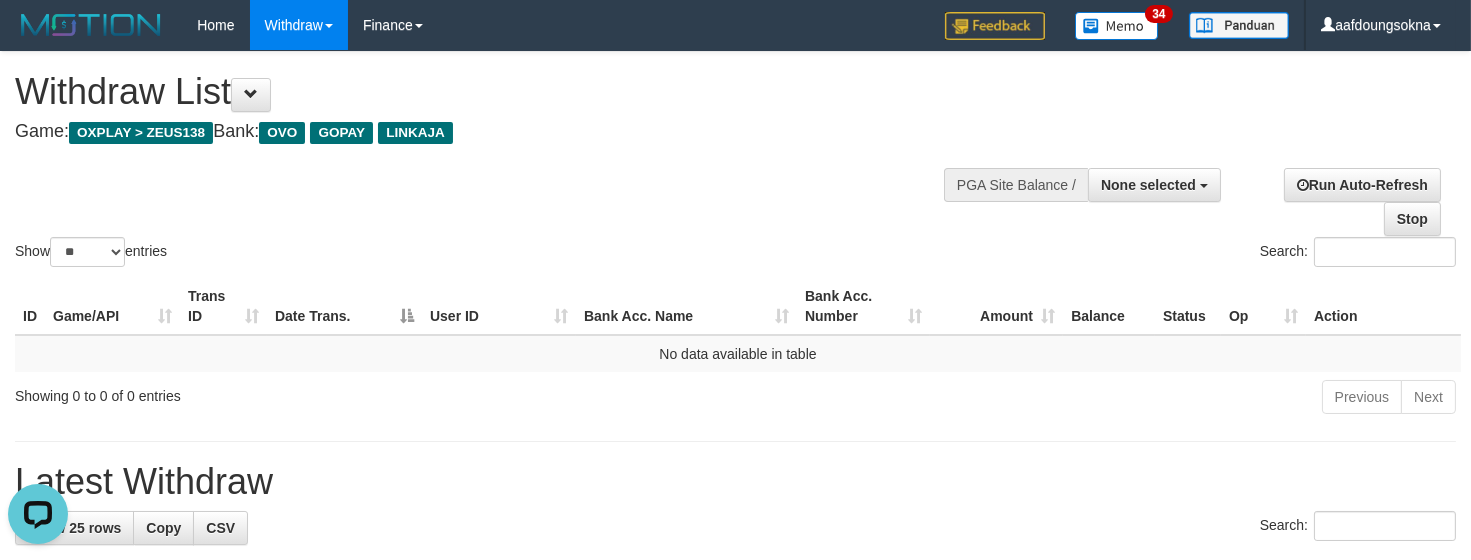 scroll, scrollTop: 0, scrollLeft: 0, axis: both 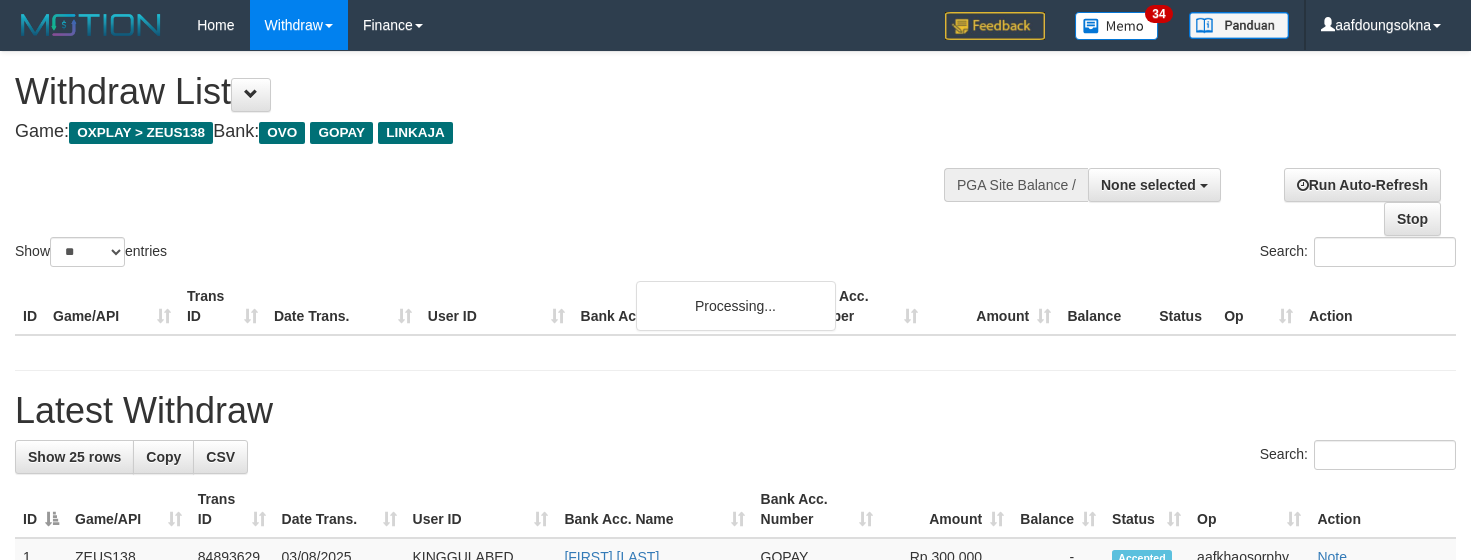 select 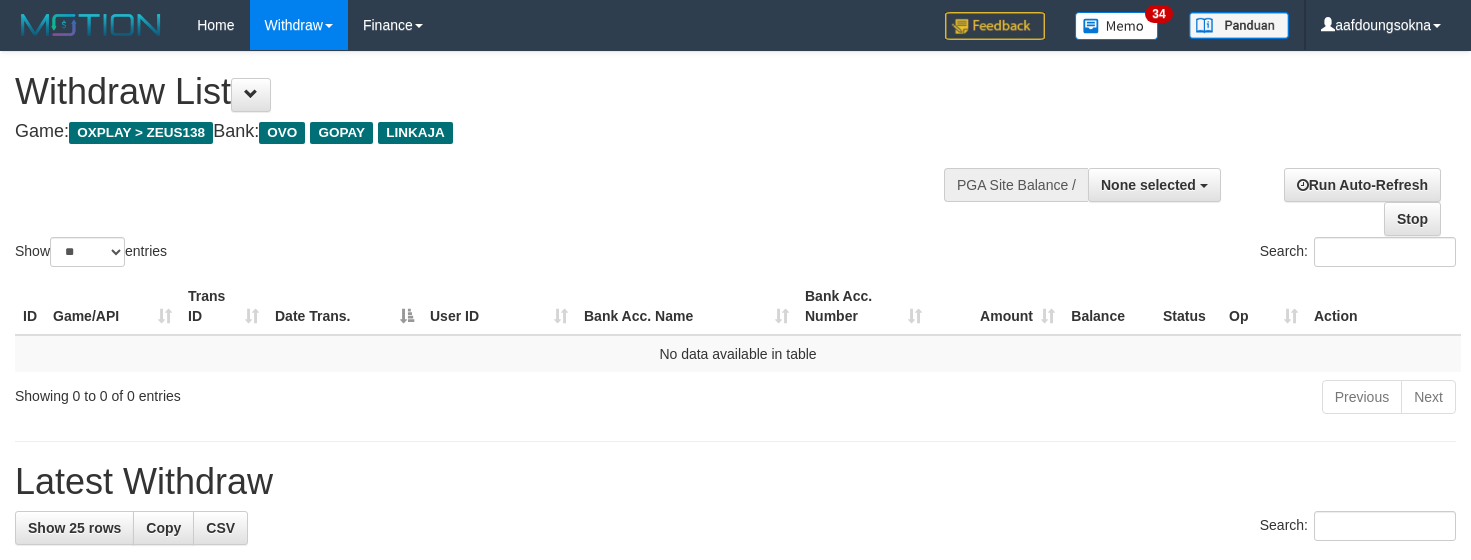 select 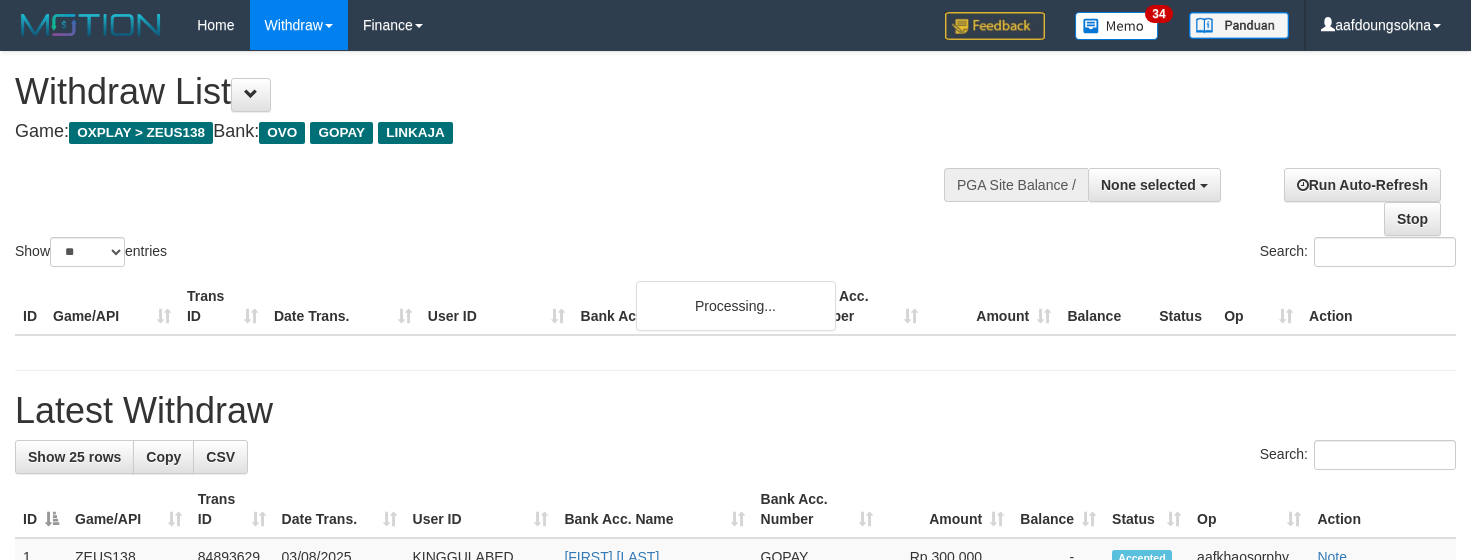 select 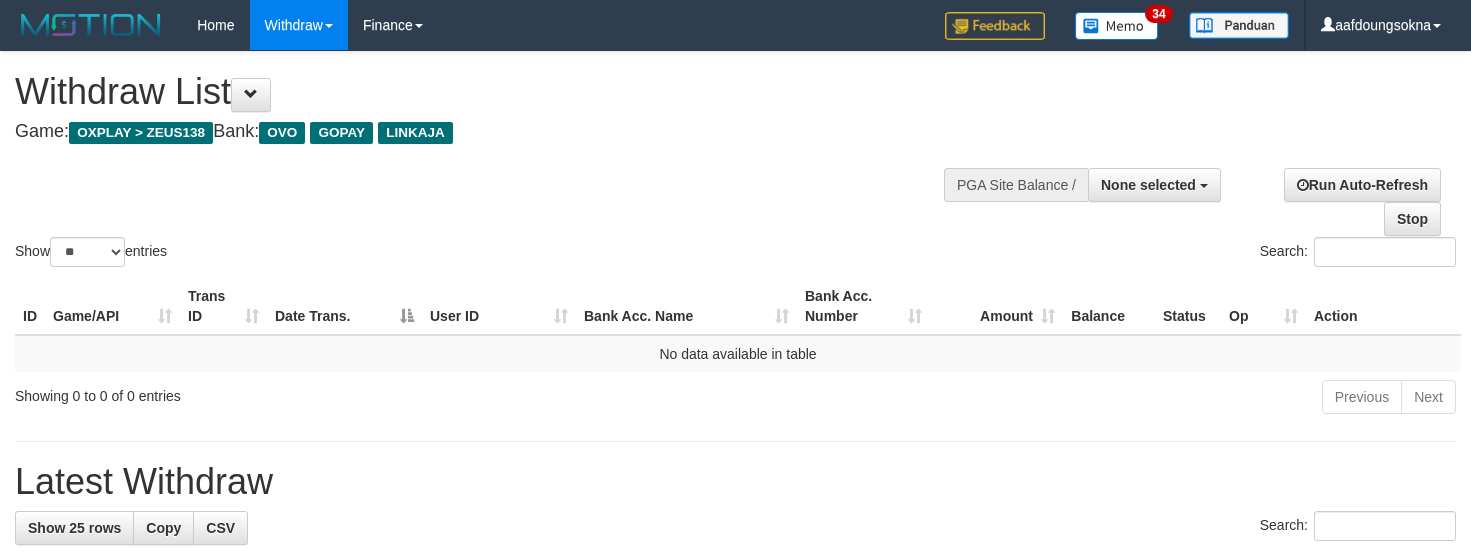 select 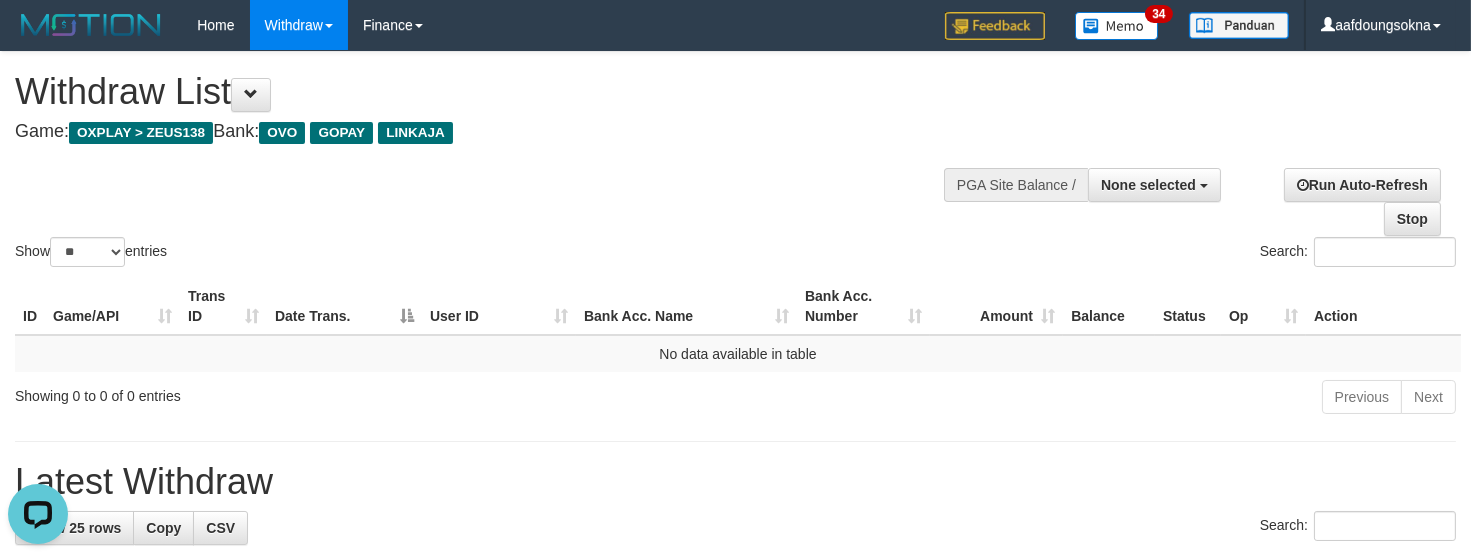 scroll, scrollTop: 0, scrollLeft: 0, axis: both 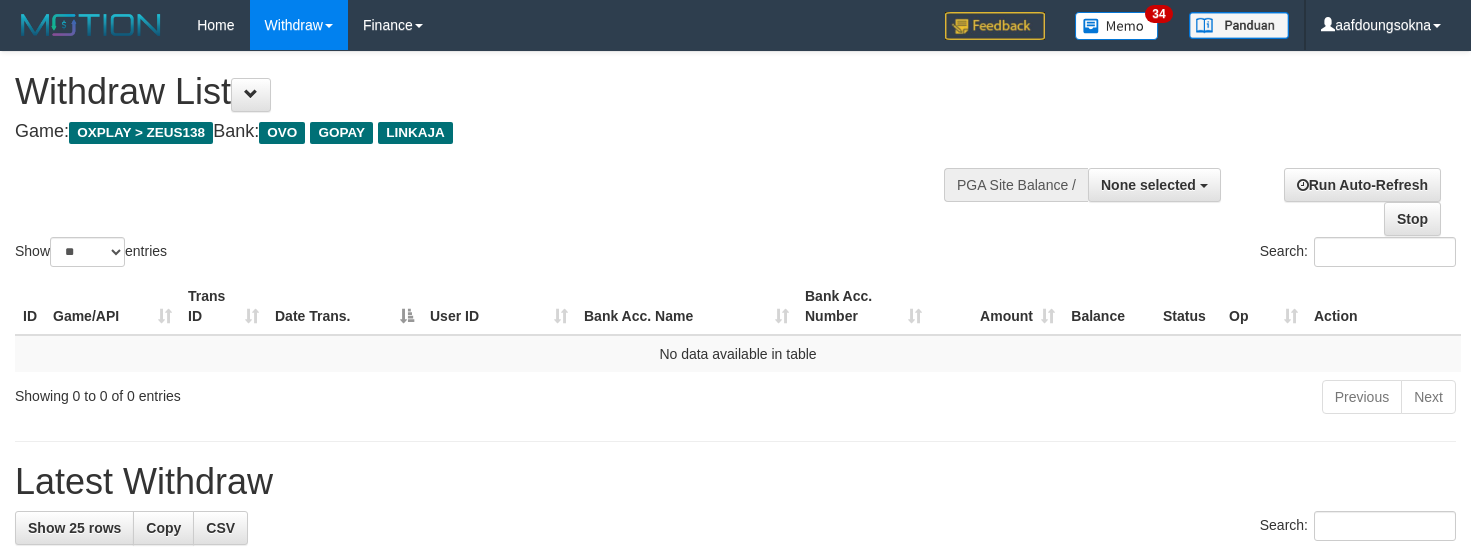 select 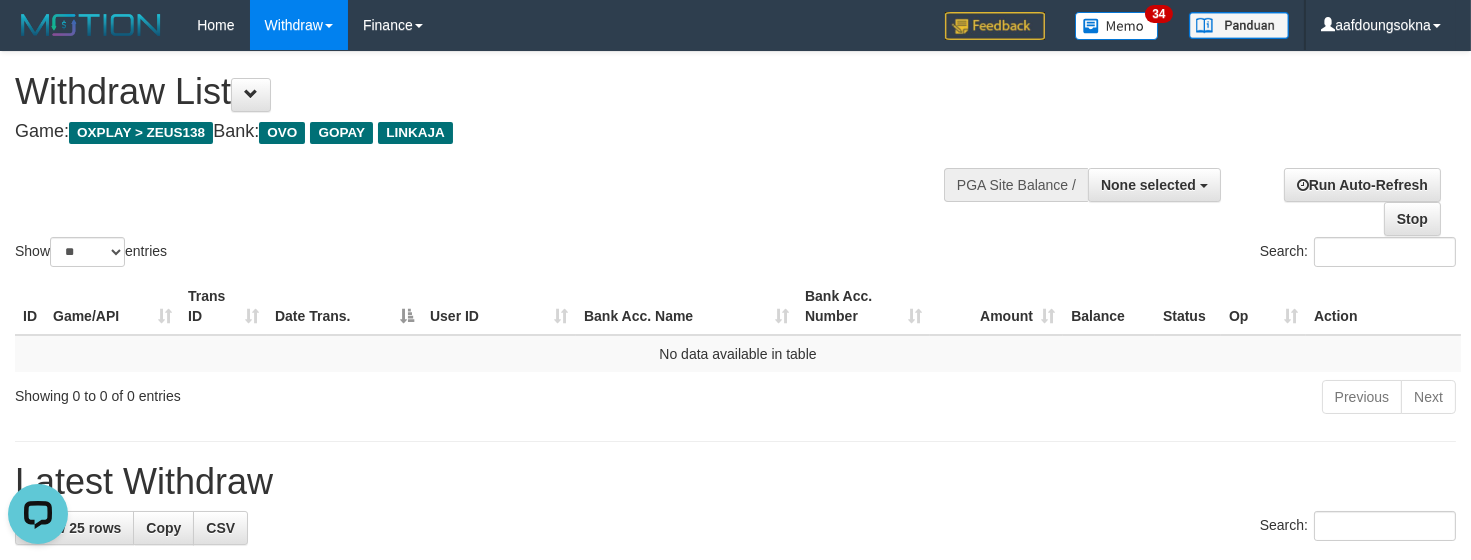 scroll, scrollTop: 0, scrollLeft: 0, axis: both 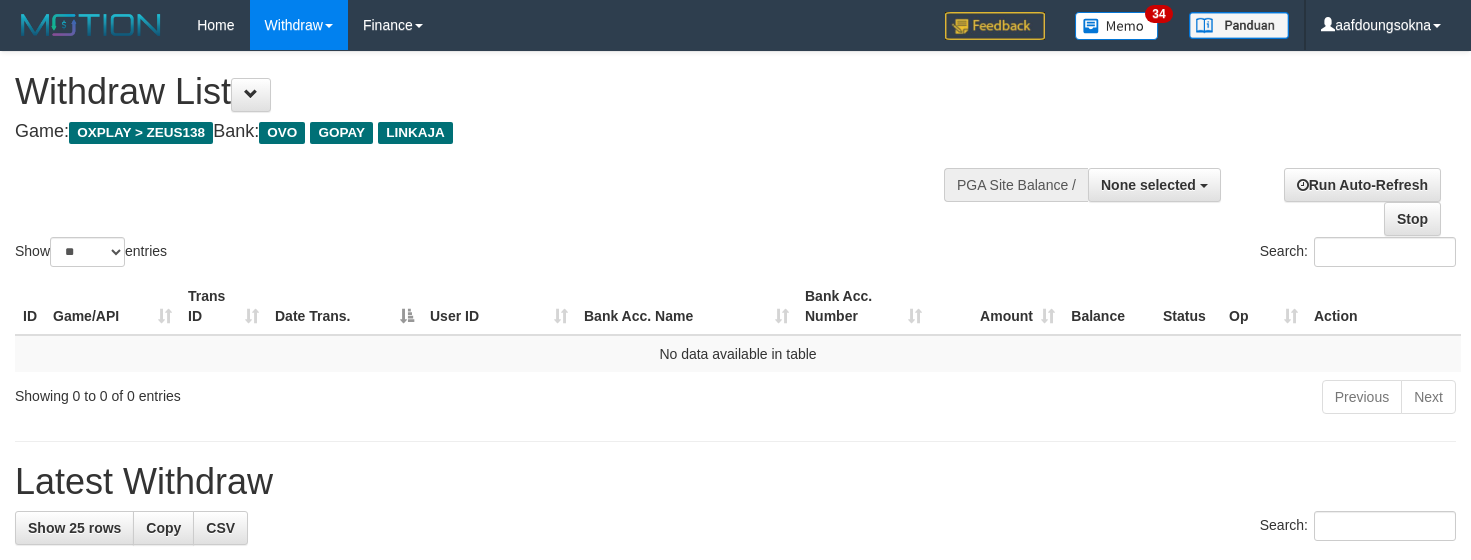 select 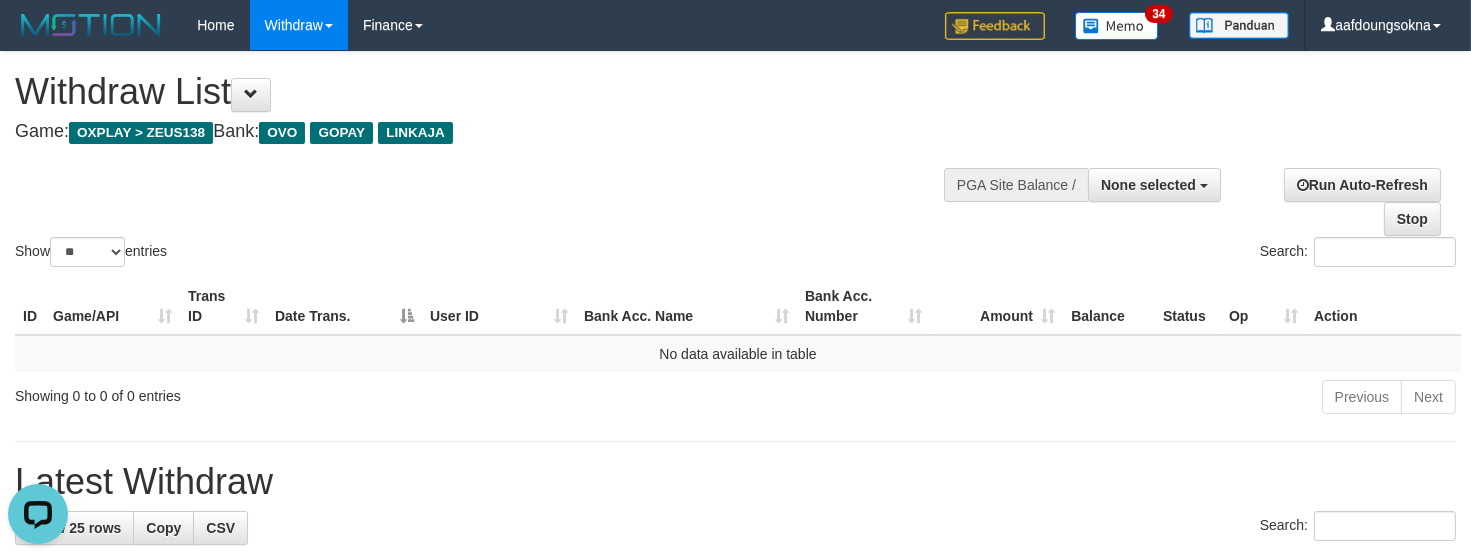 scroll, scrollTop: 0, scrollLeft: 0, axis: both 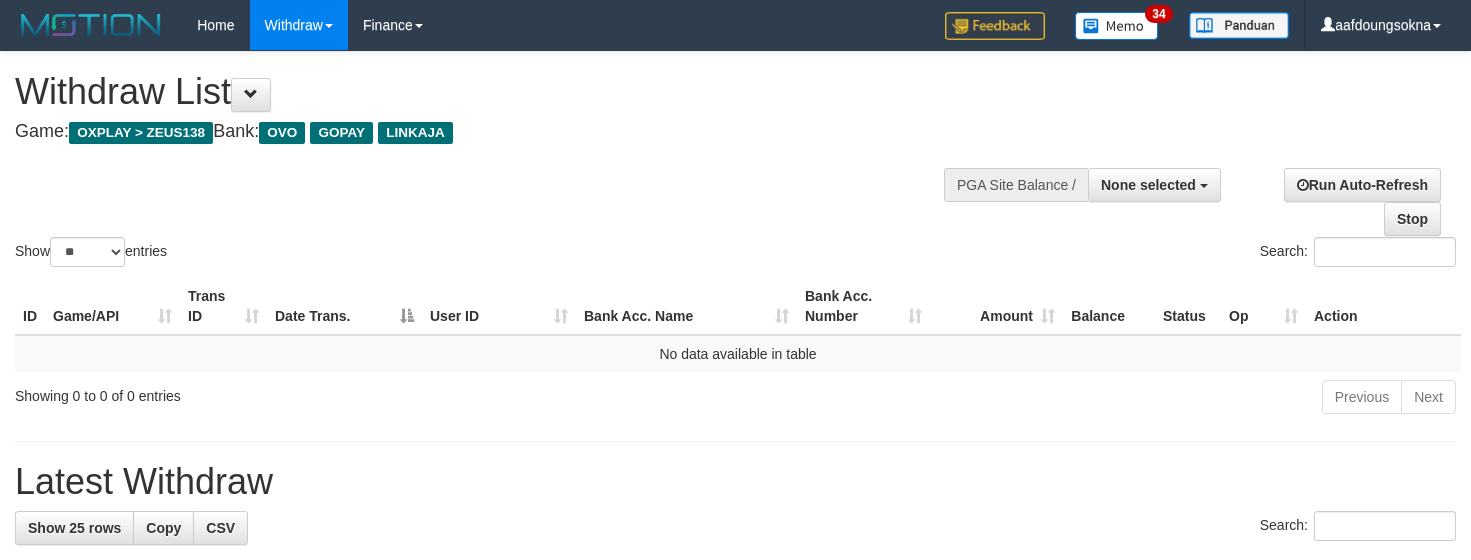 select 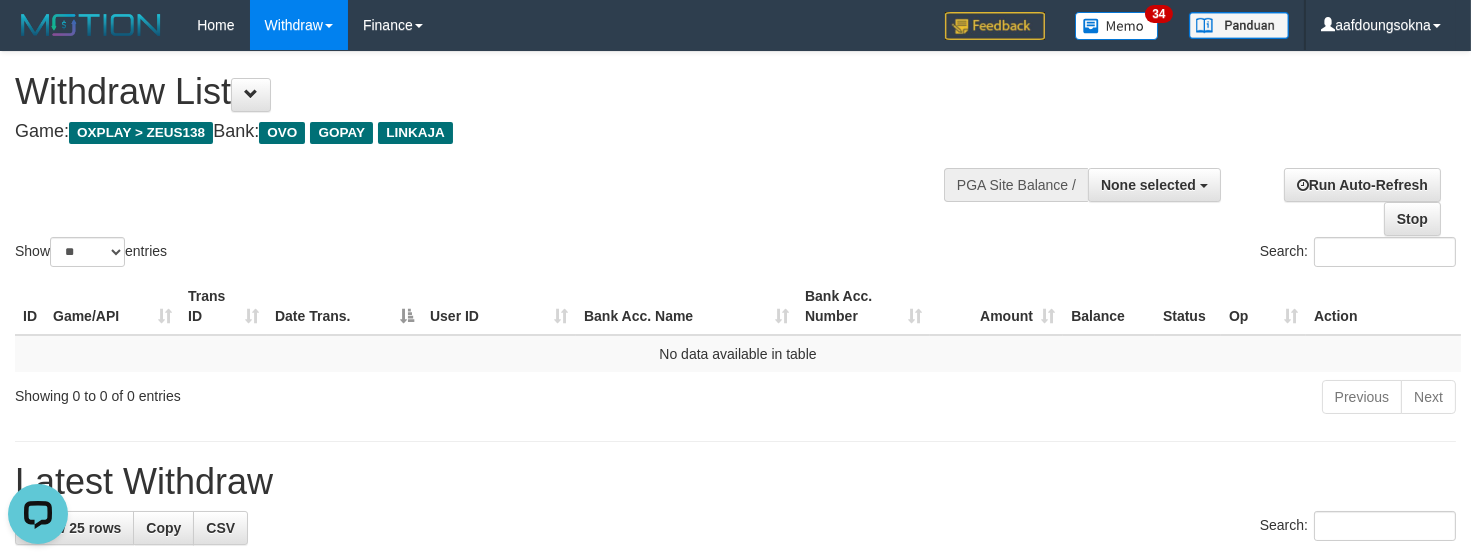 scroll, scrollTop: 0, scrollLeft: 0, axis: both 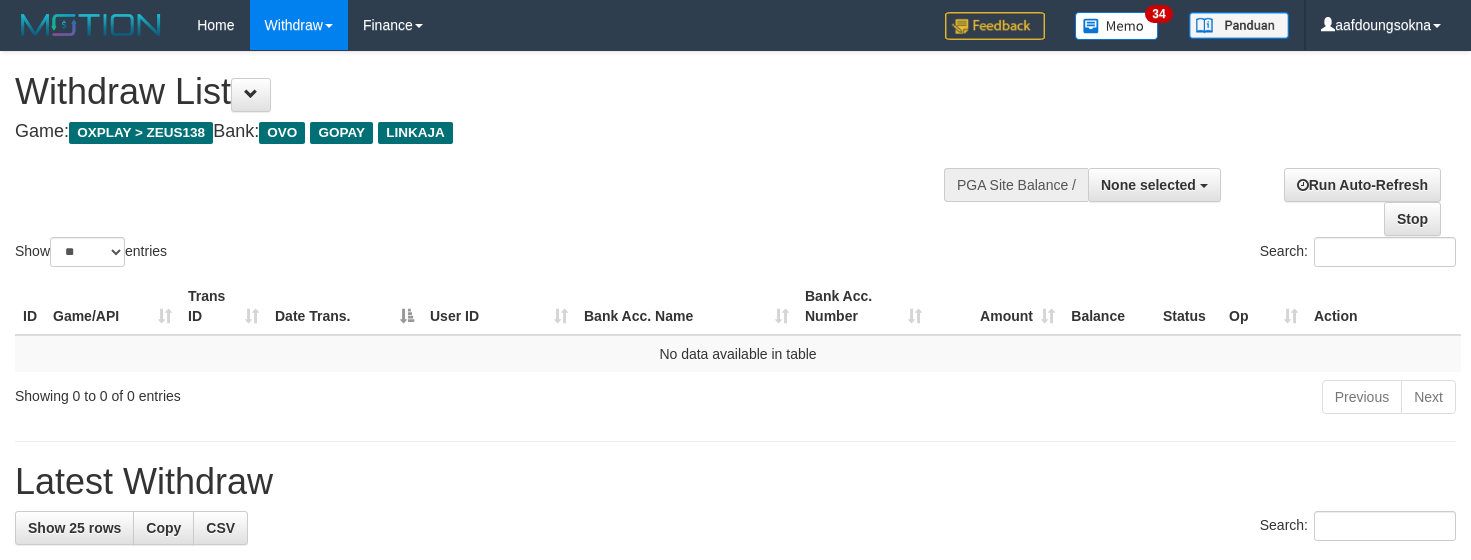 select 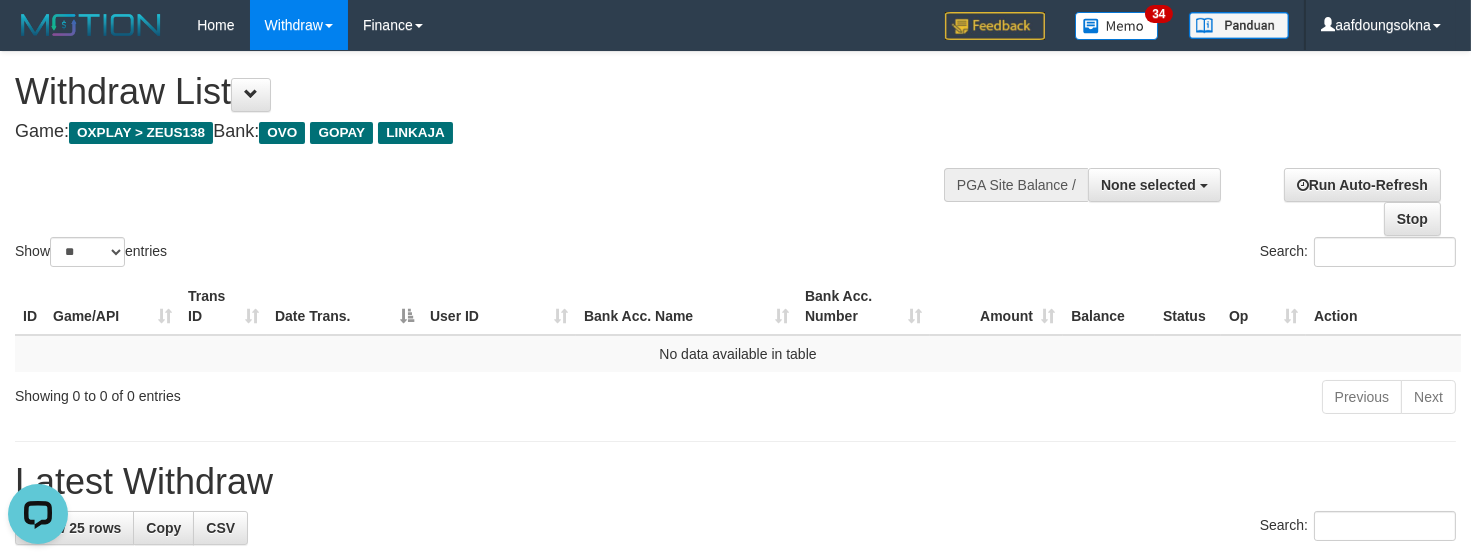 scroll, scrollTop: 0, scrollLeft: 0, axis: both 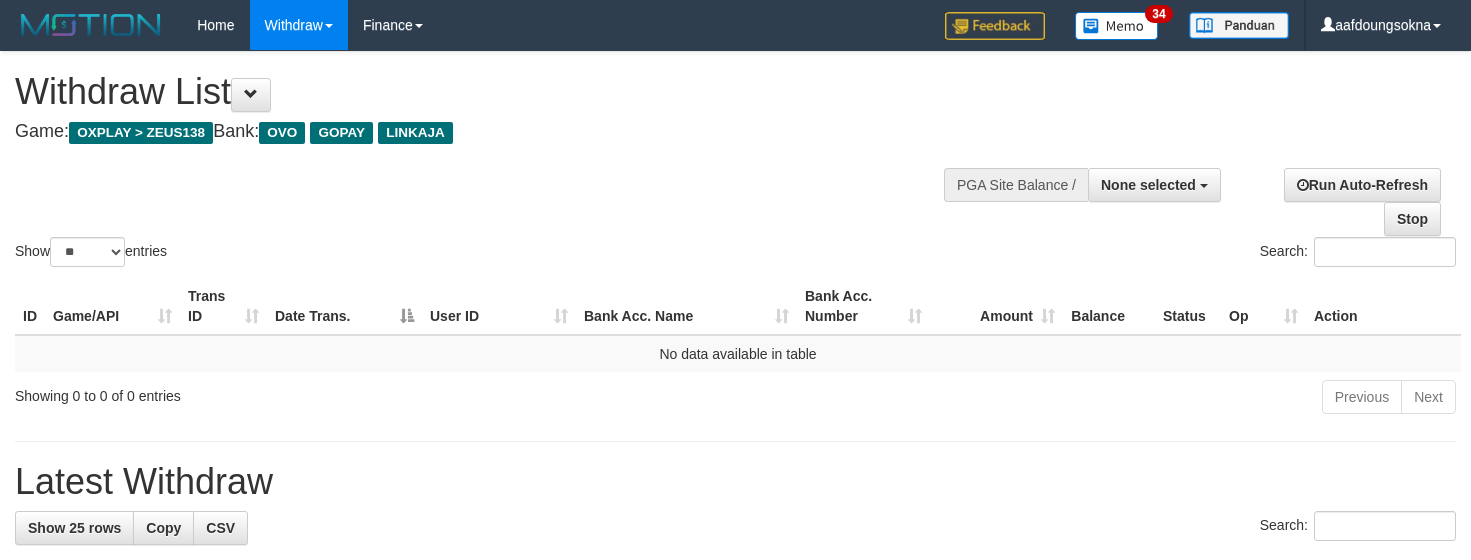 select 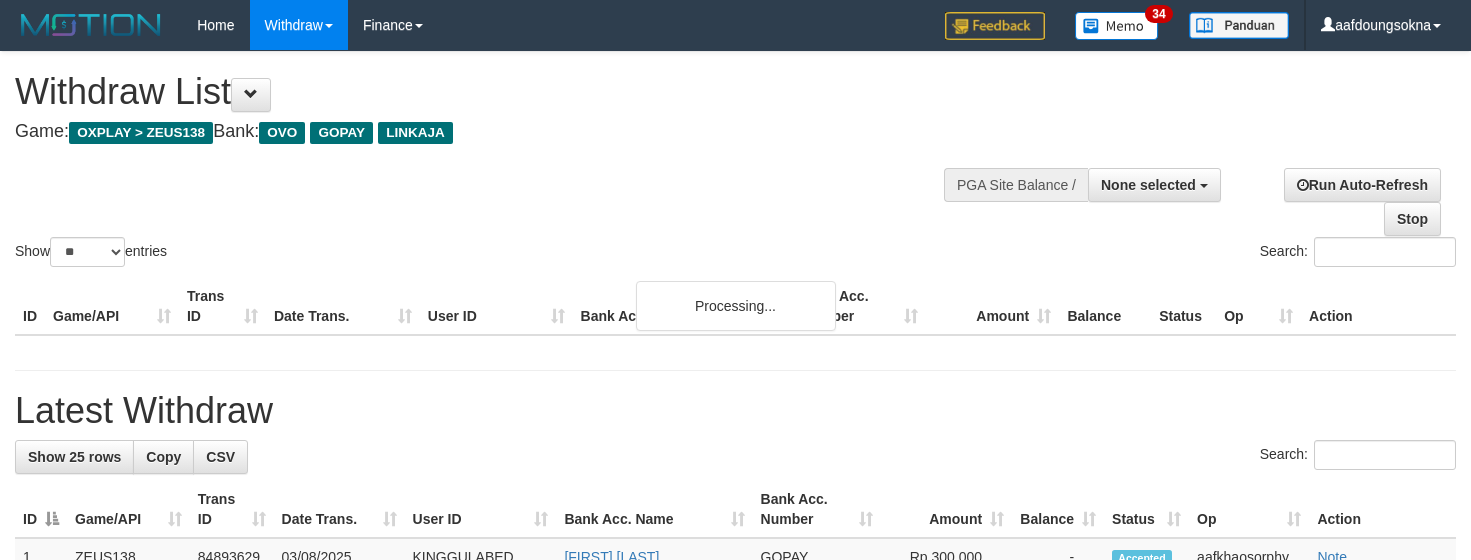 select 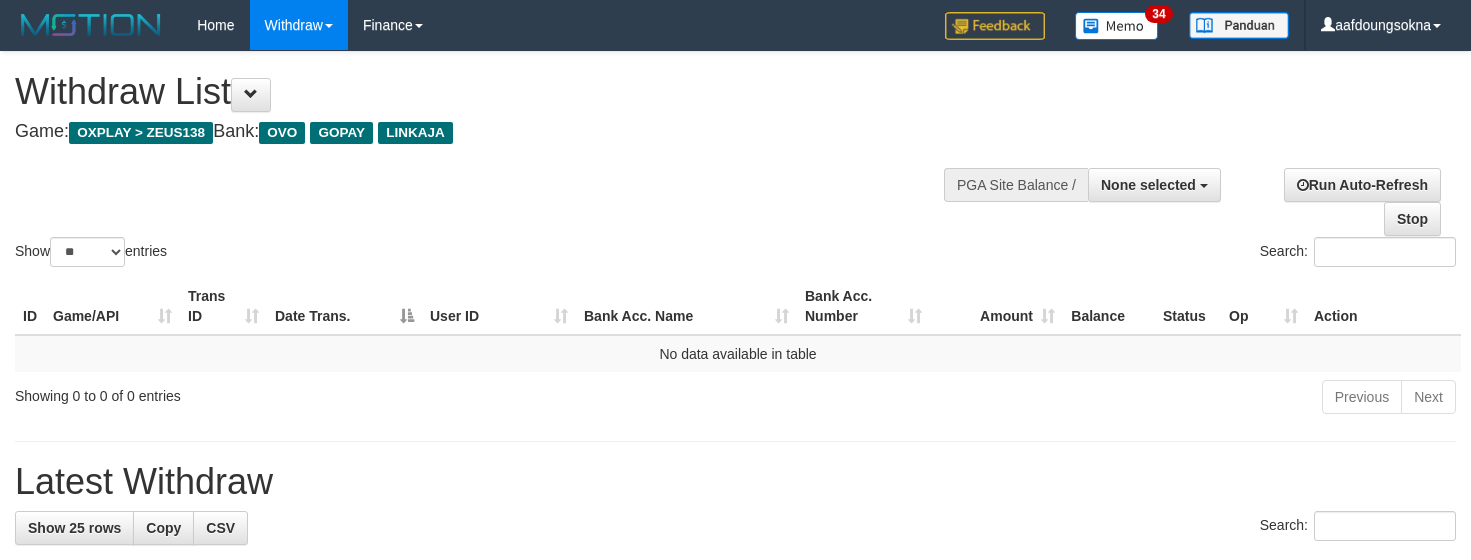 select 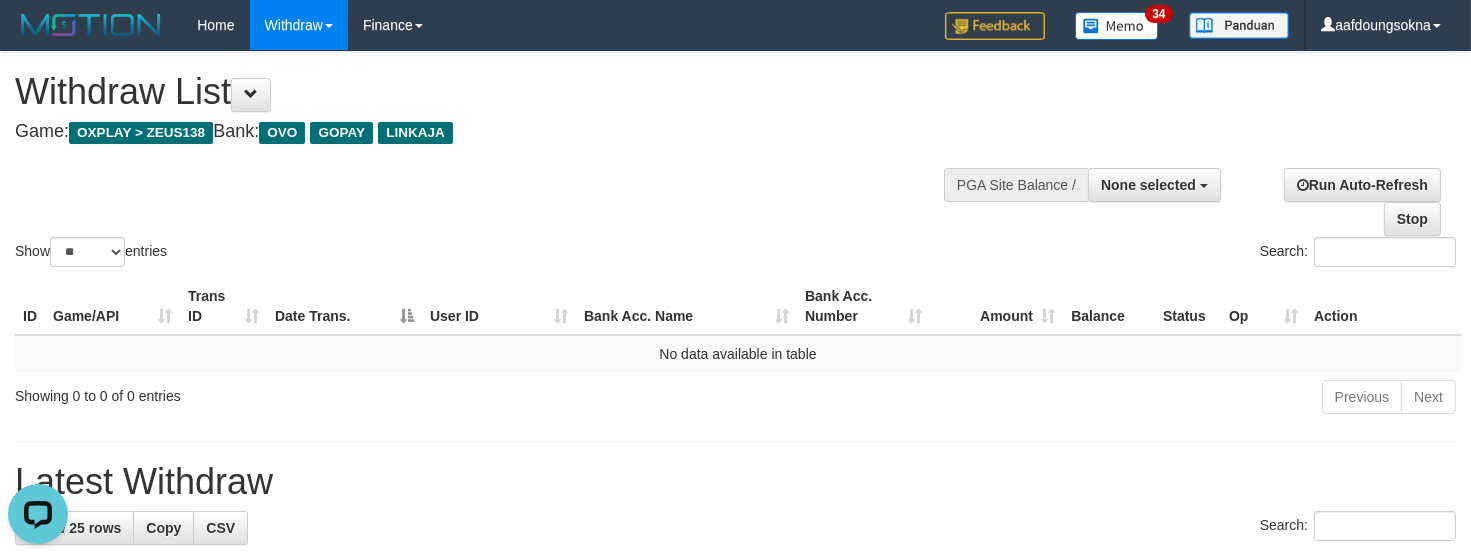 scroll, scrollTop: 0, scrollLeft: 0, axis: both 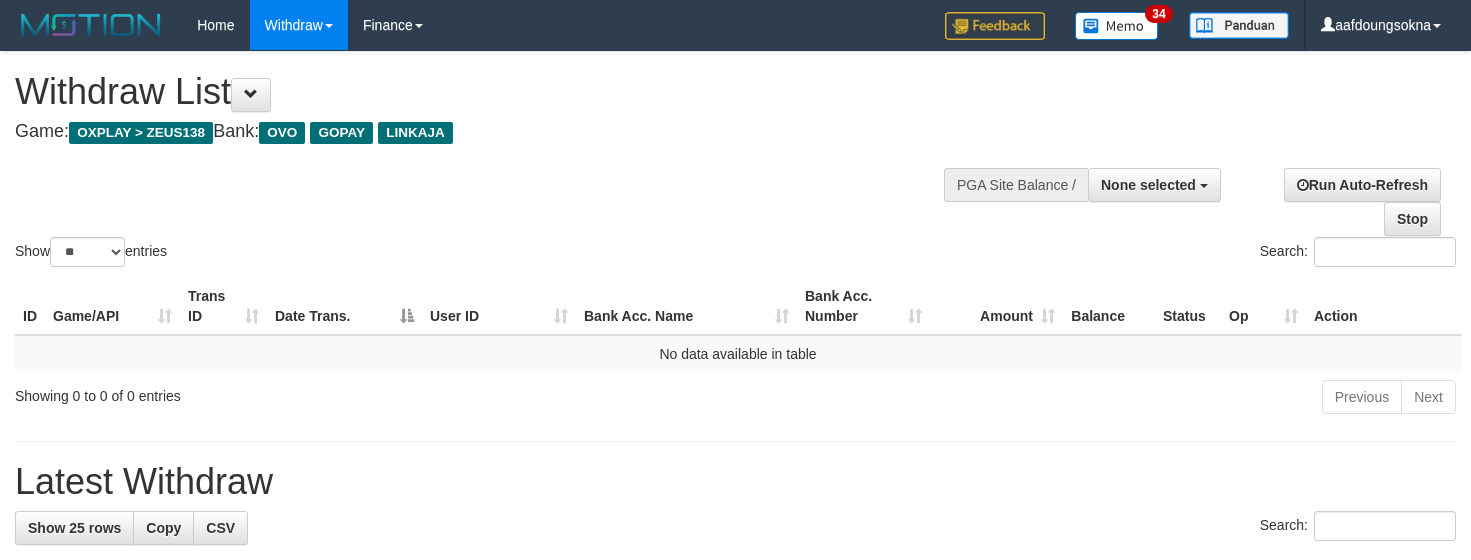 select 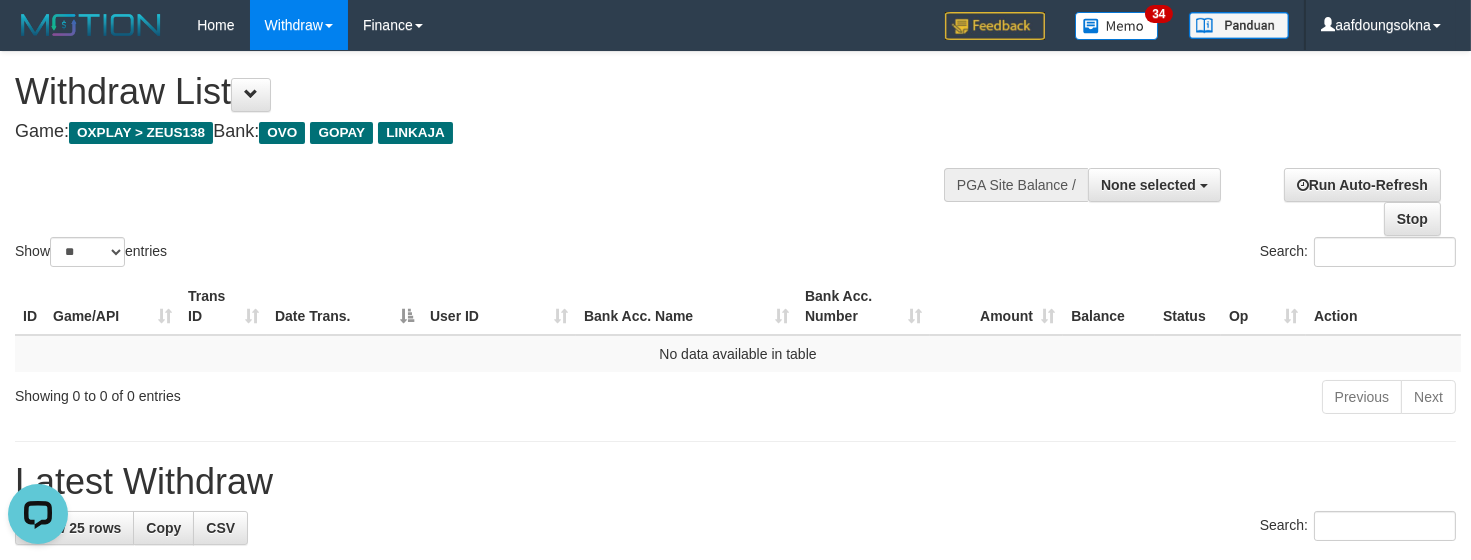 scroll, scrollTop: 0, scrollLeft: 0, axis: both 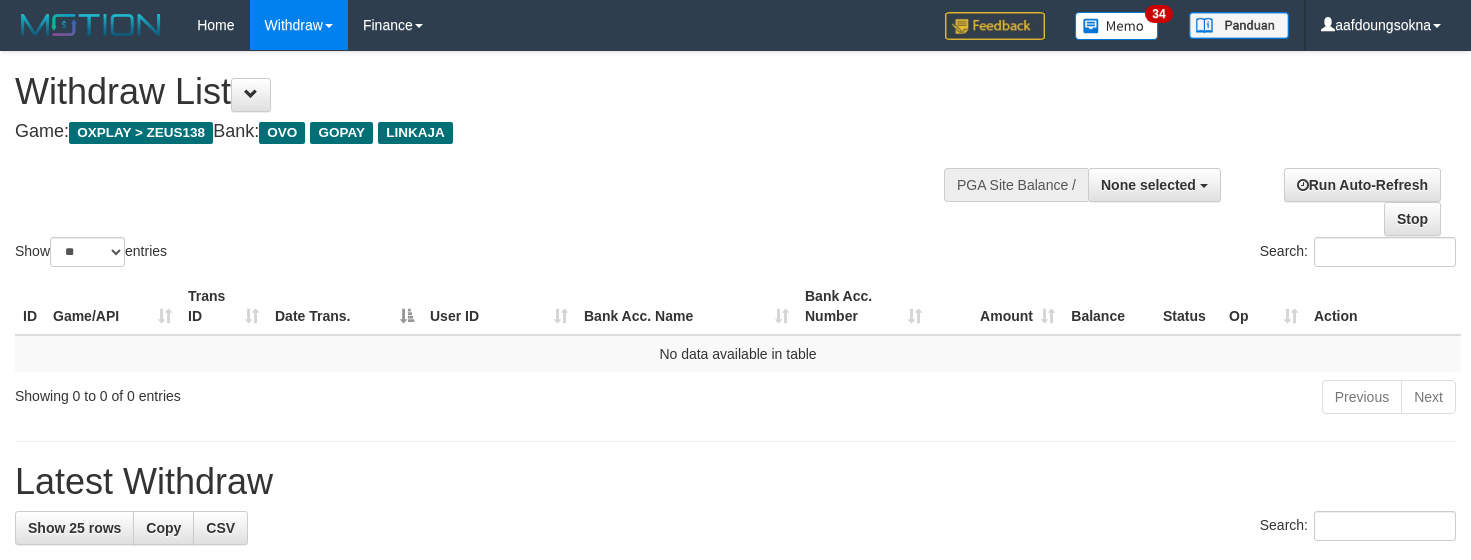 select 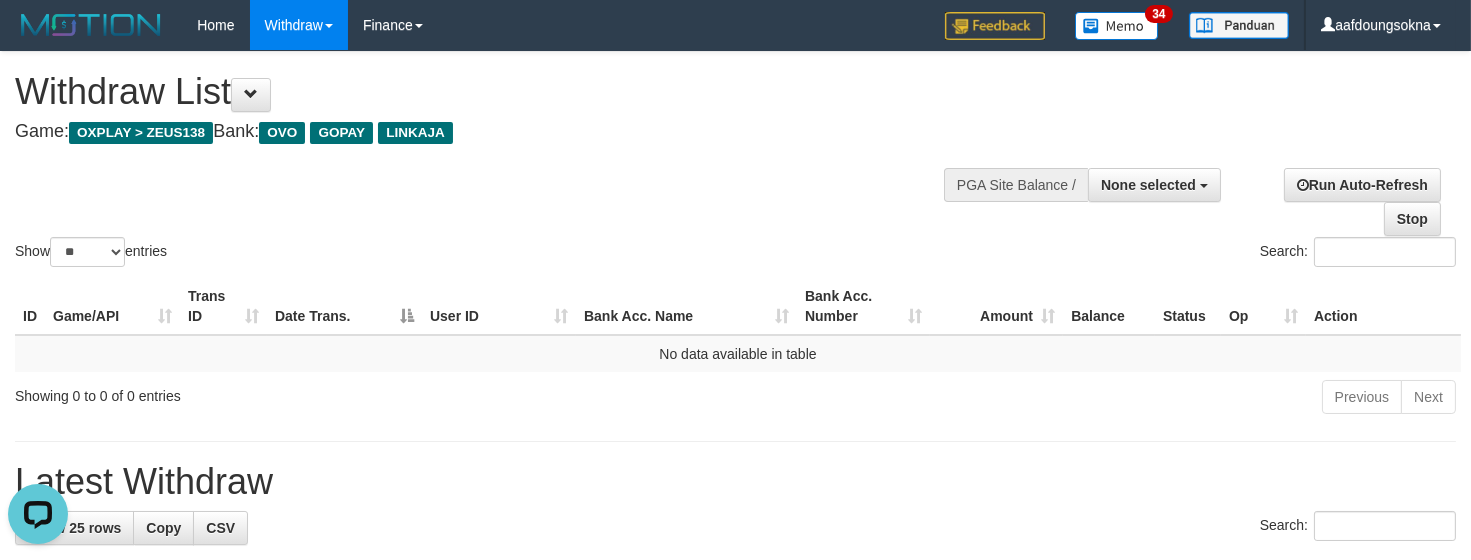 scroll, scrollTop: 0, scrollLeft: 0, axis: both 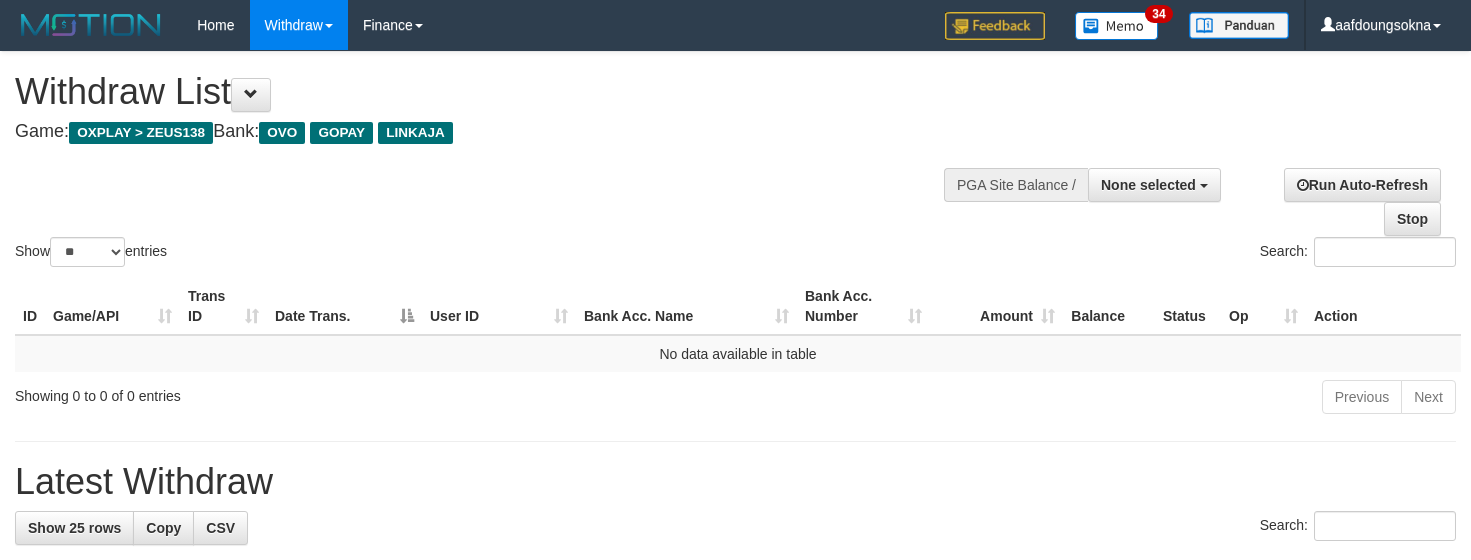 select 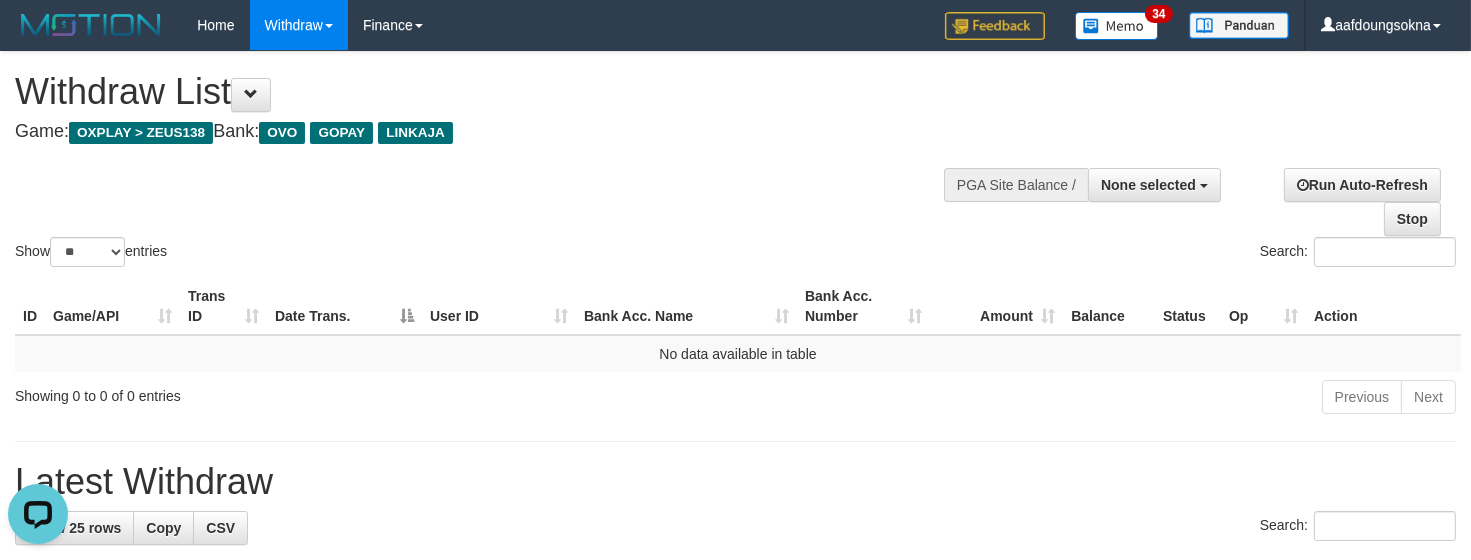 scroll, scrollTop: 0, scrollLeft: 0, axis: both 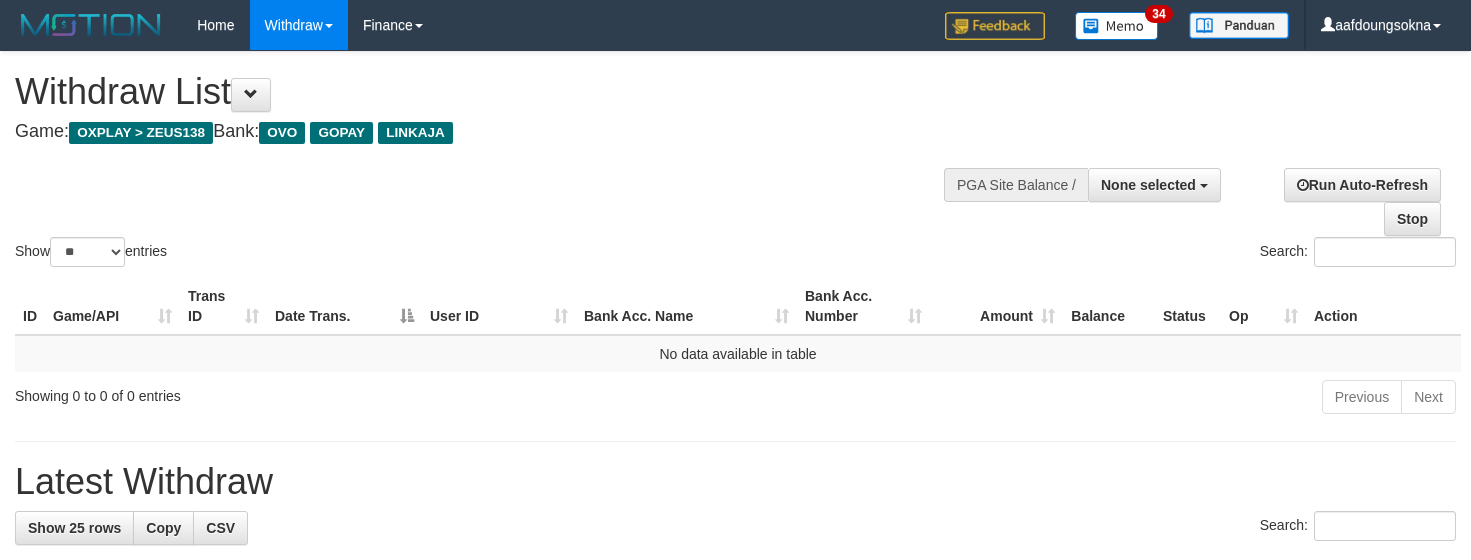 select 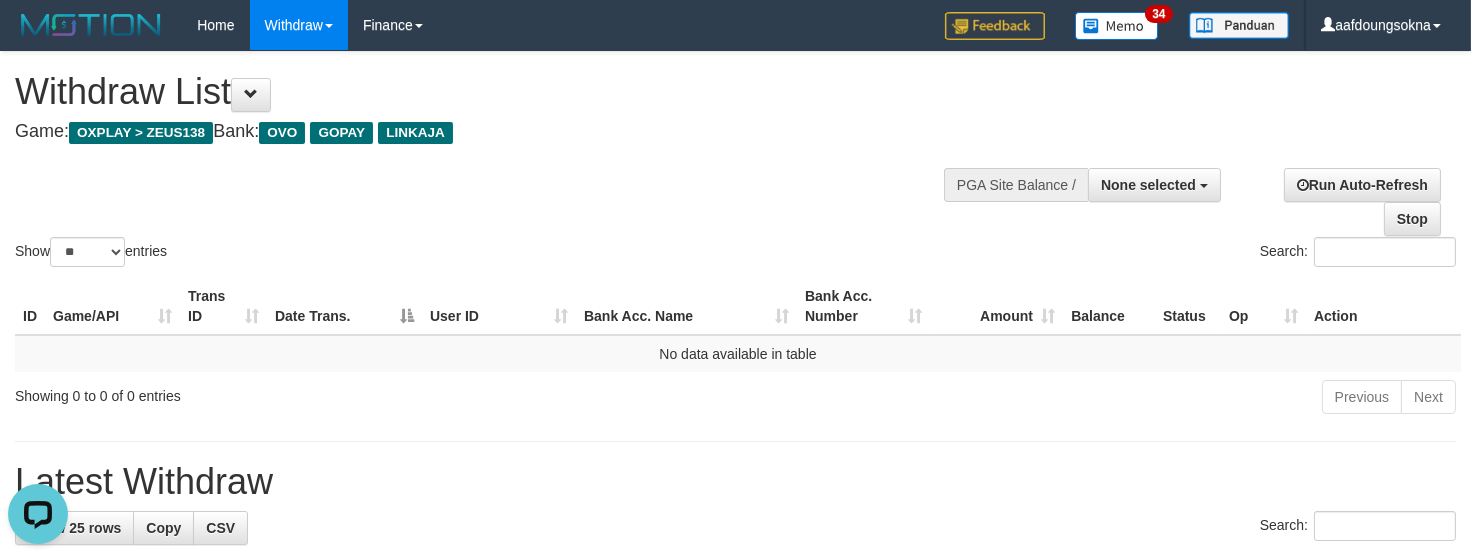 scroll, scrollTop: 0, scrollLeft: 0, axis: both 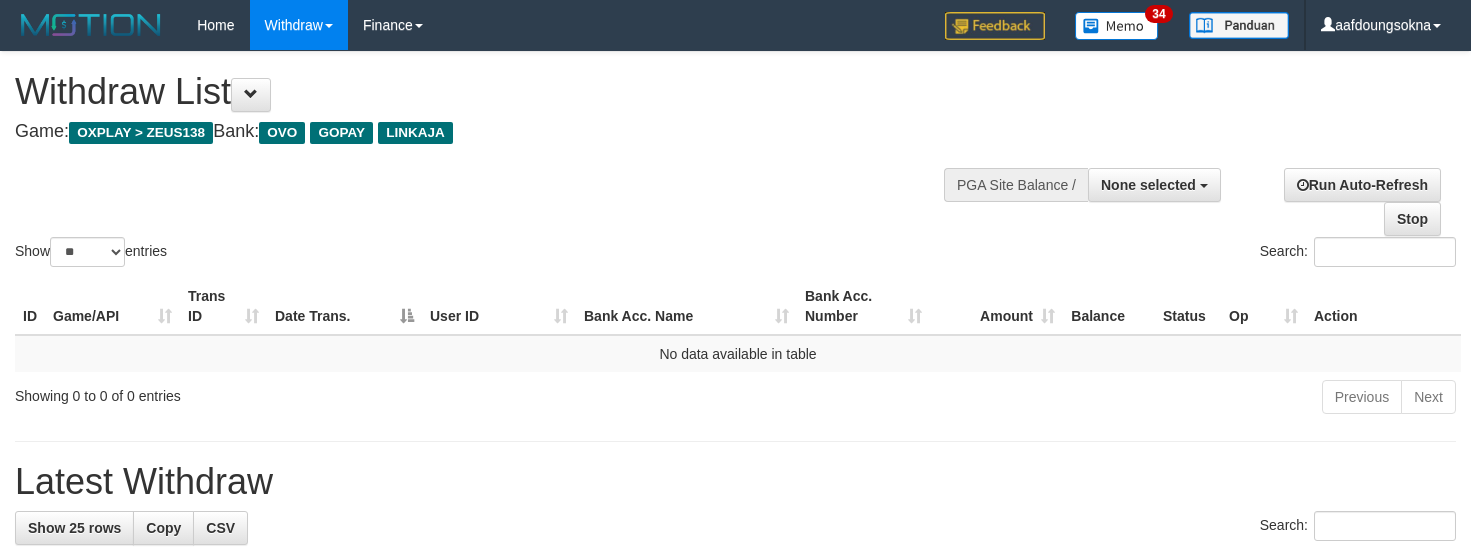select 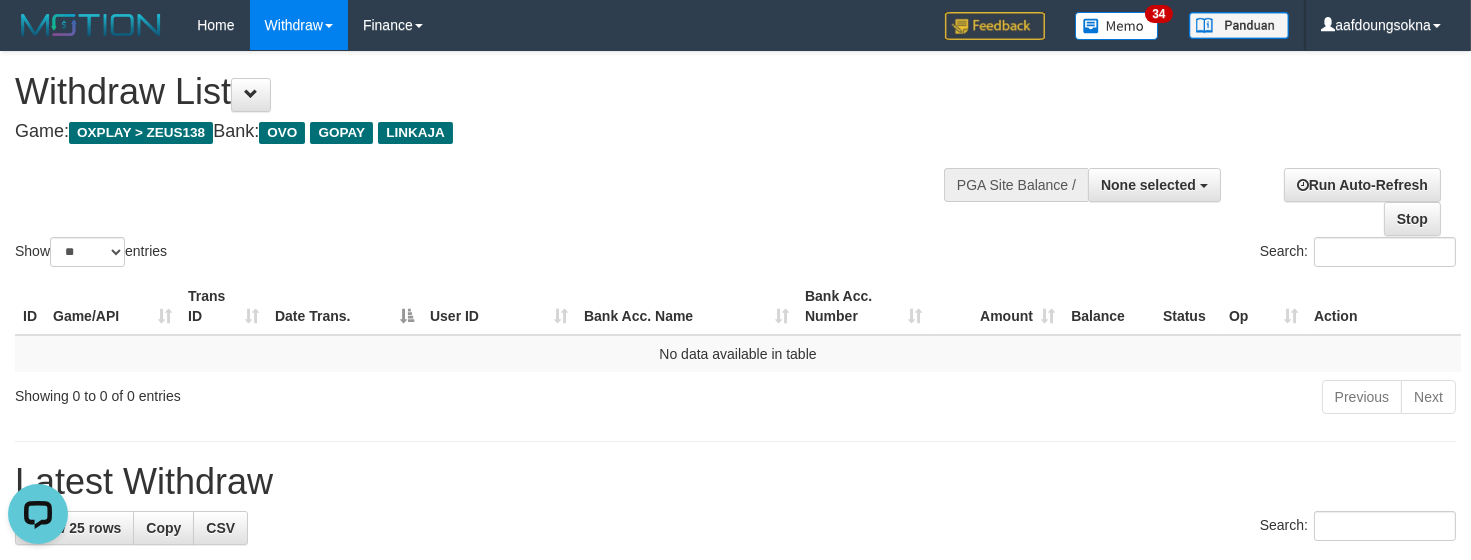scroll, scrollTop: 0, scrollLeft: 0, axis: both 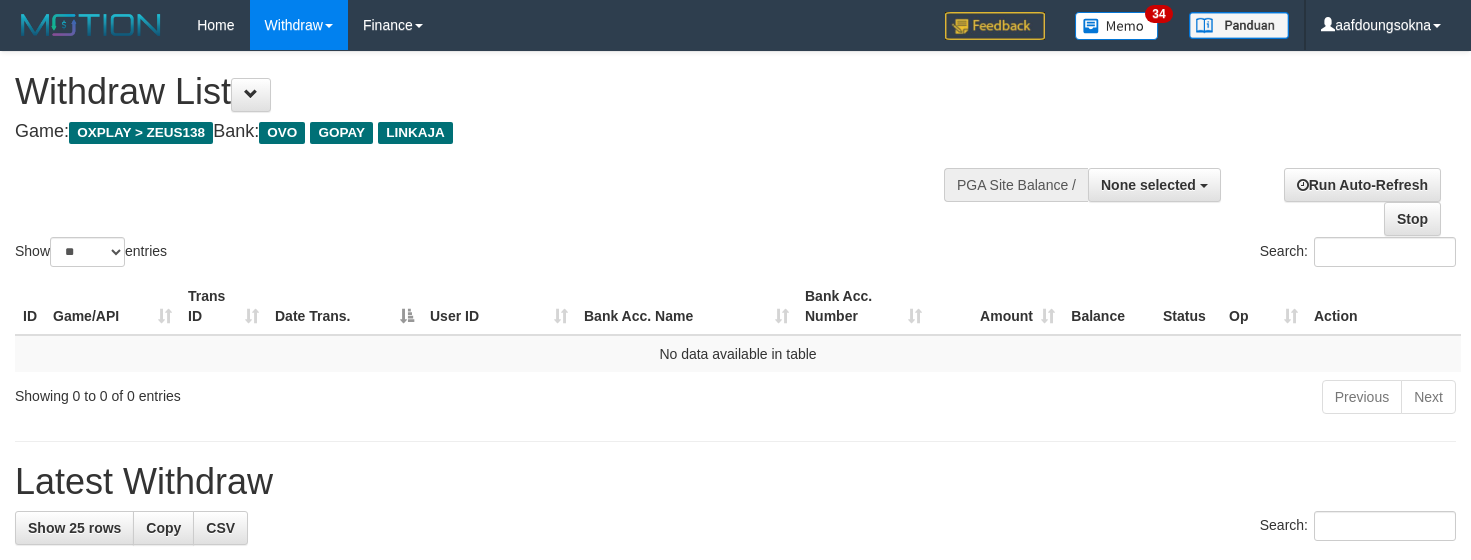 select 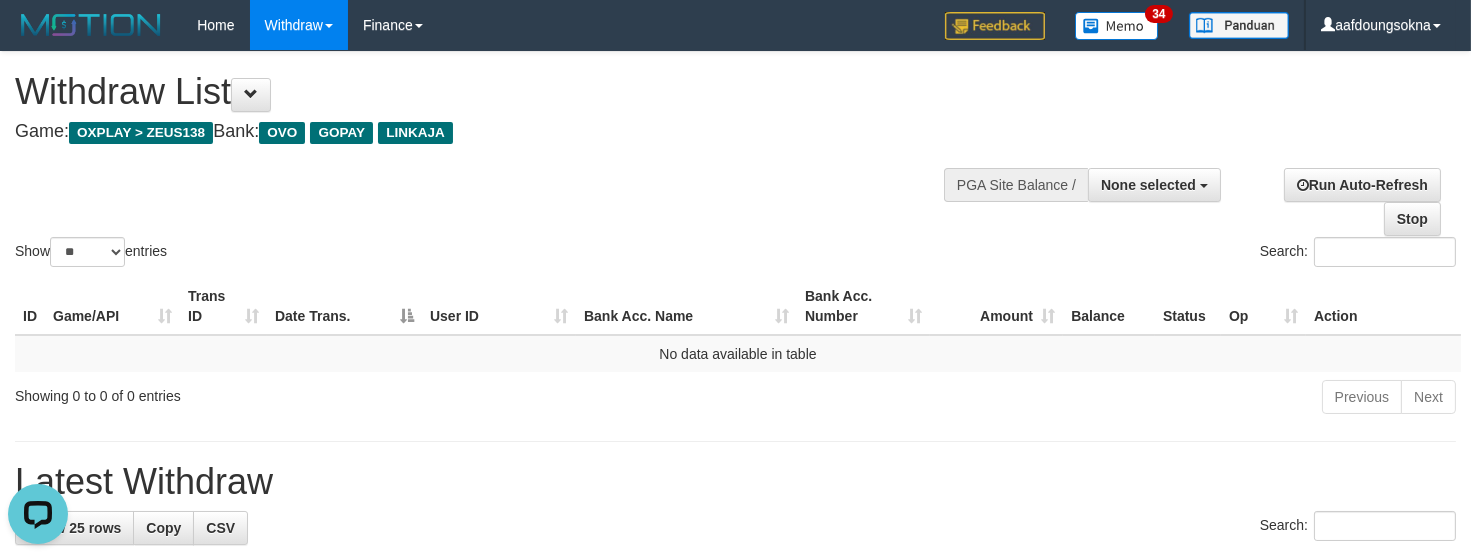 scroll, scrollTop: 0, scrollLeft: 0, axis: both 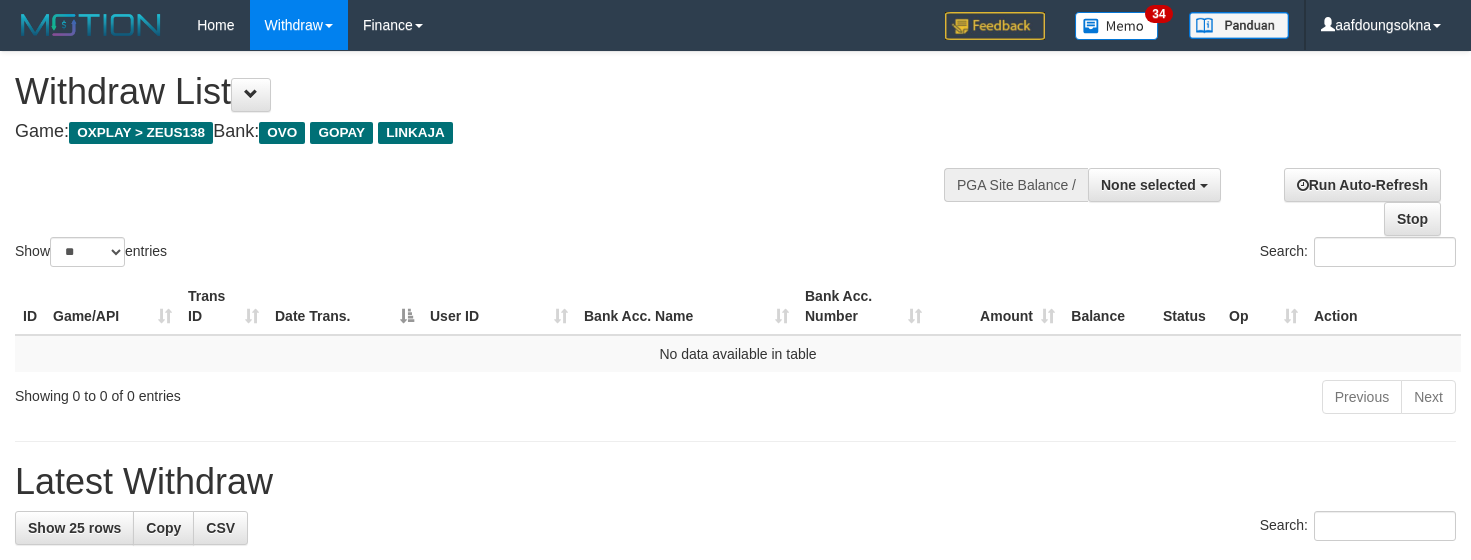 select 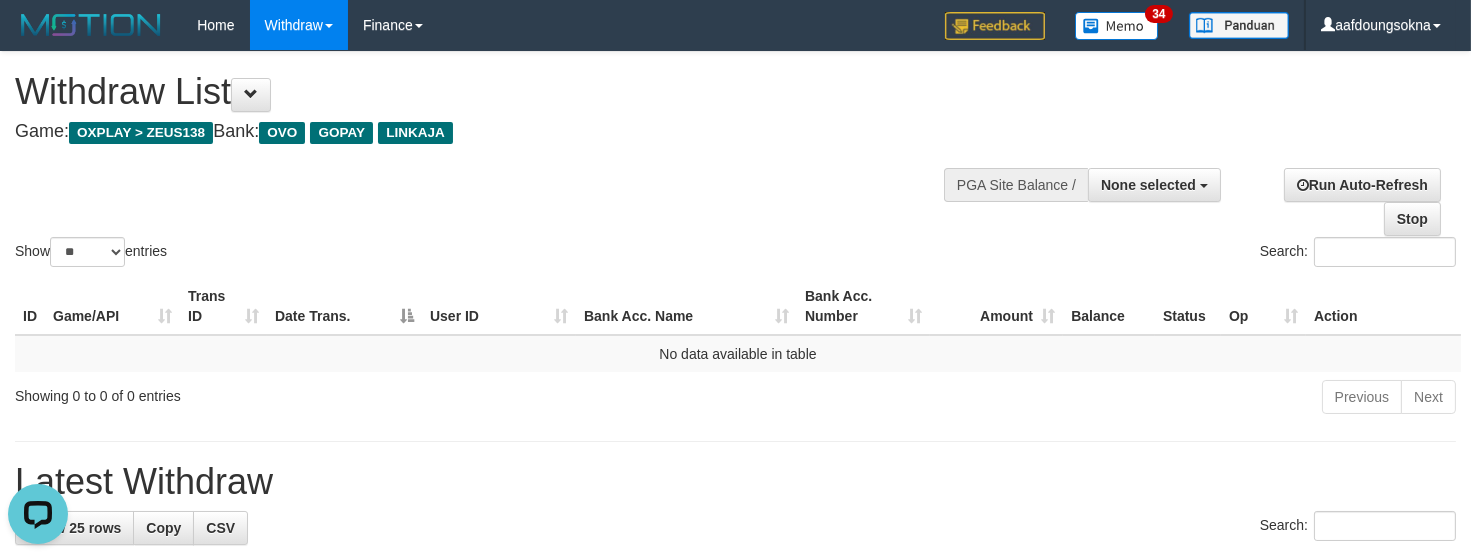 scroll, scrollTop: 0, scrollLeft: 0, axis: both 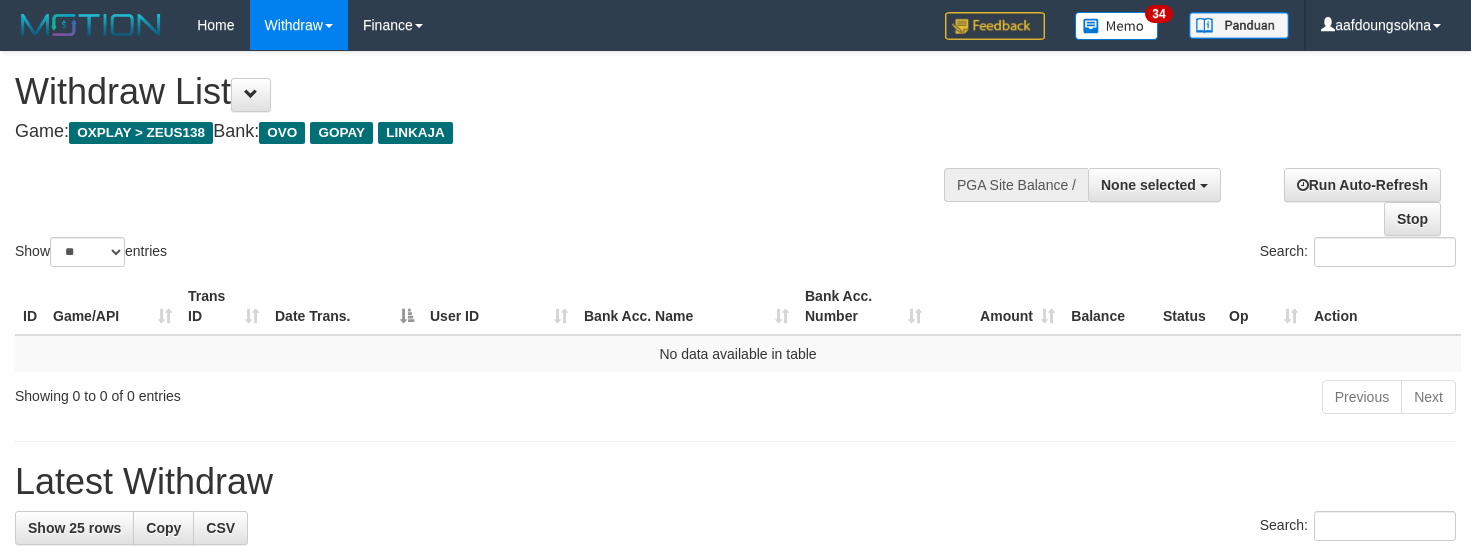 select 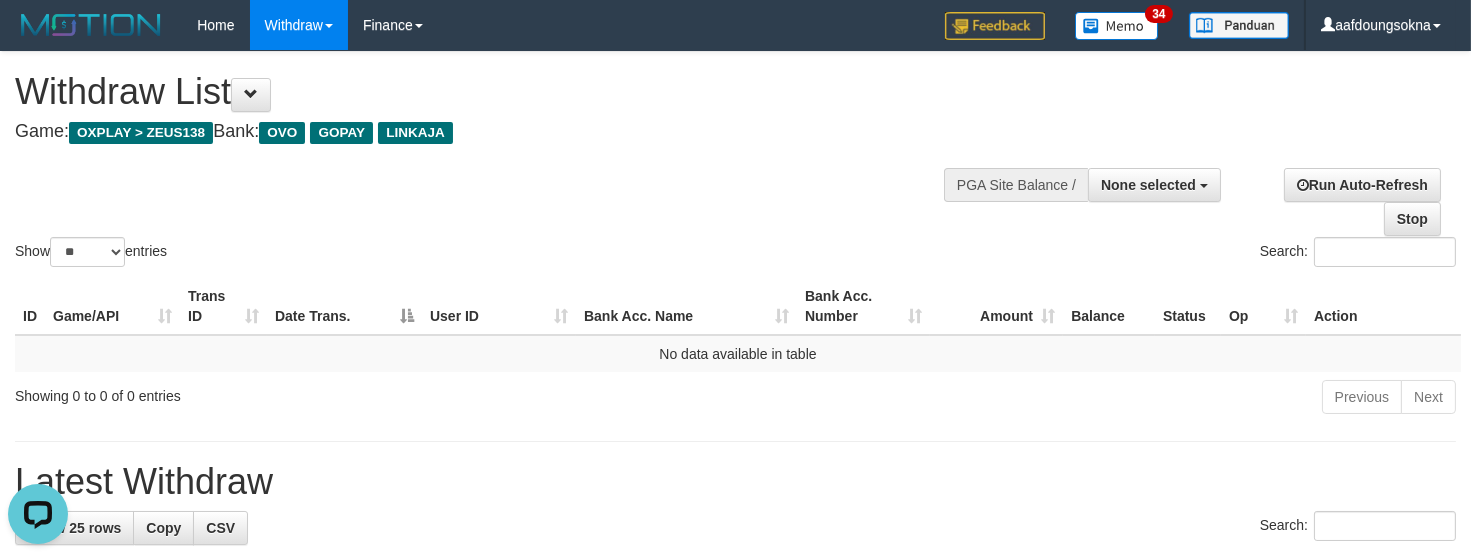 scroll, scrollTop: 0, scrollLeft: 0, axis: both 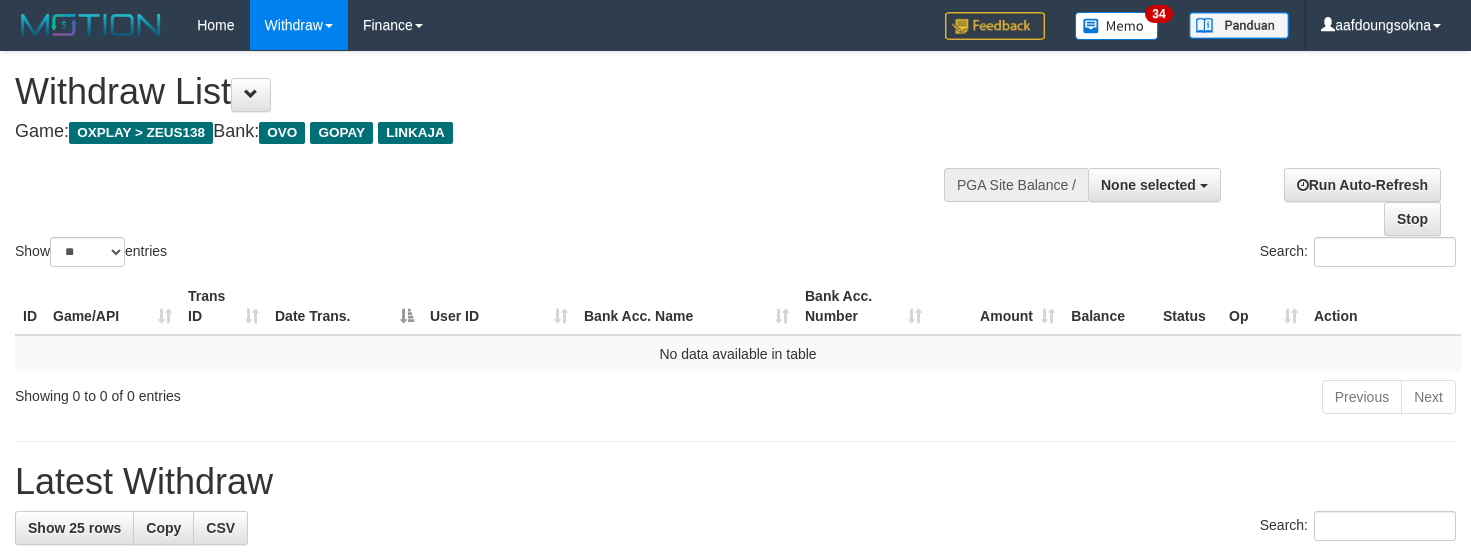 select 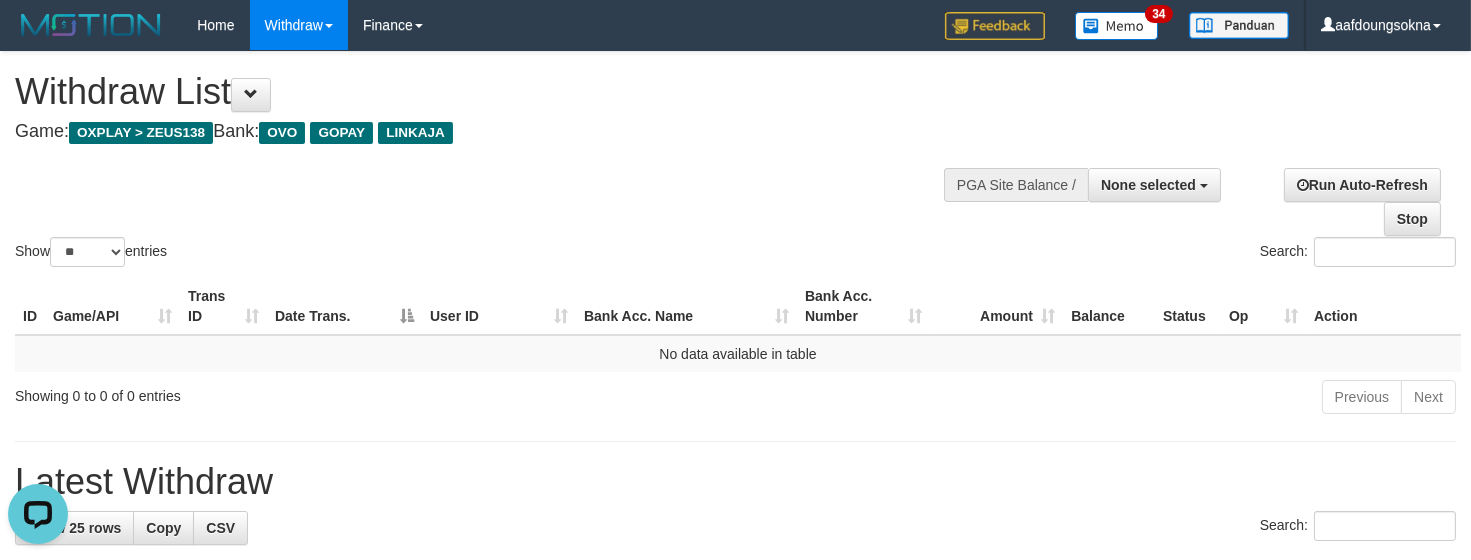 scroll, scrollTop: 0, scrollLeft: 0, axis: both 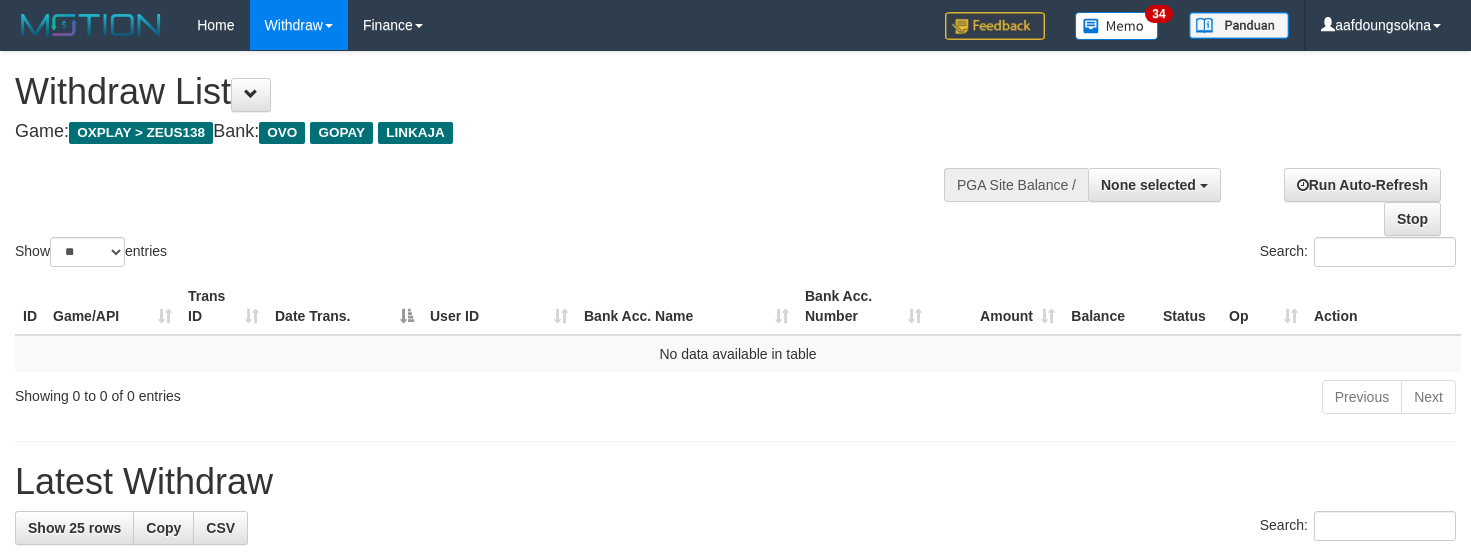 select 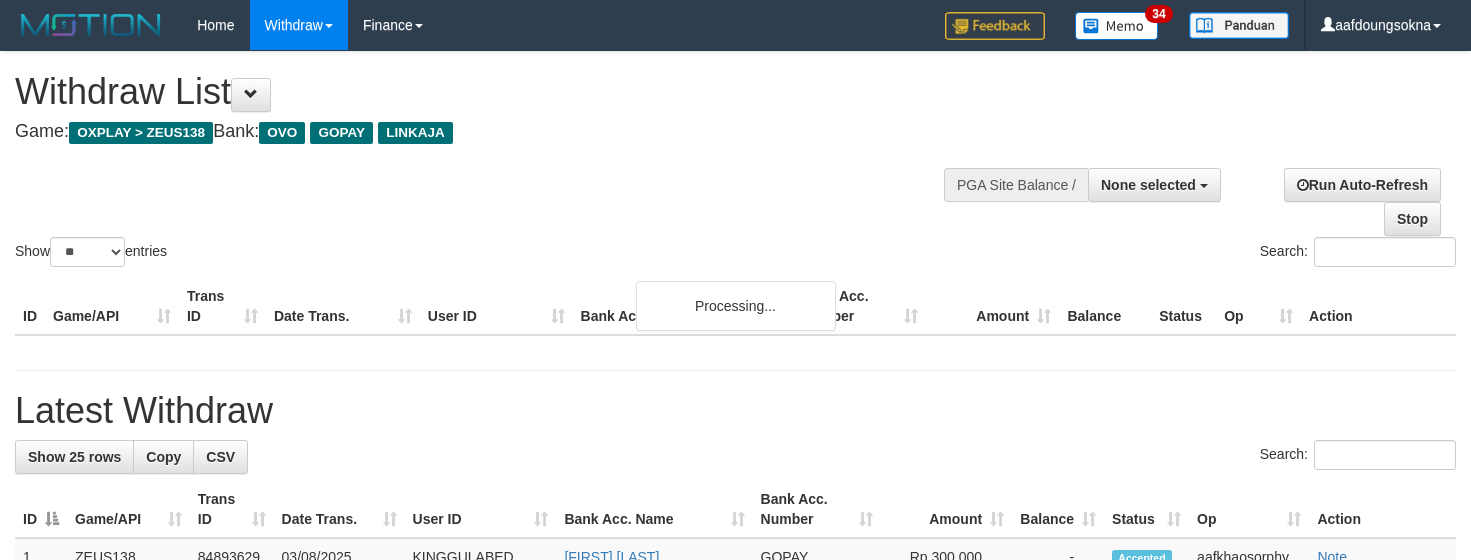 select 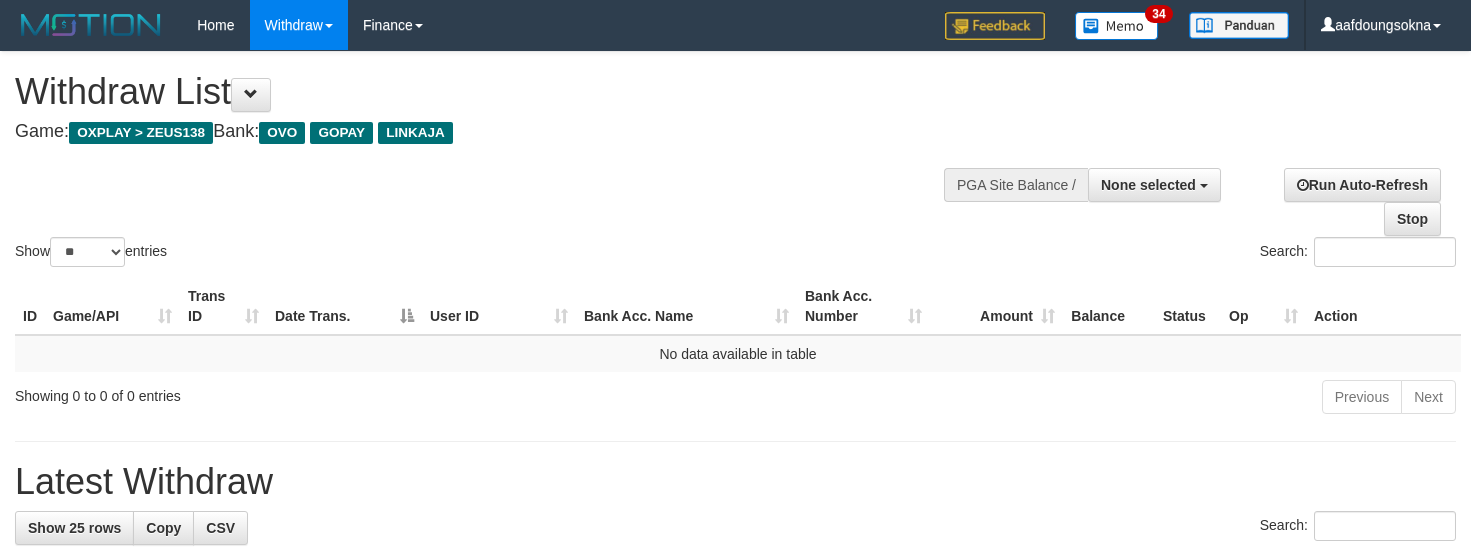 select 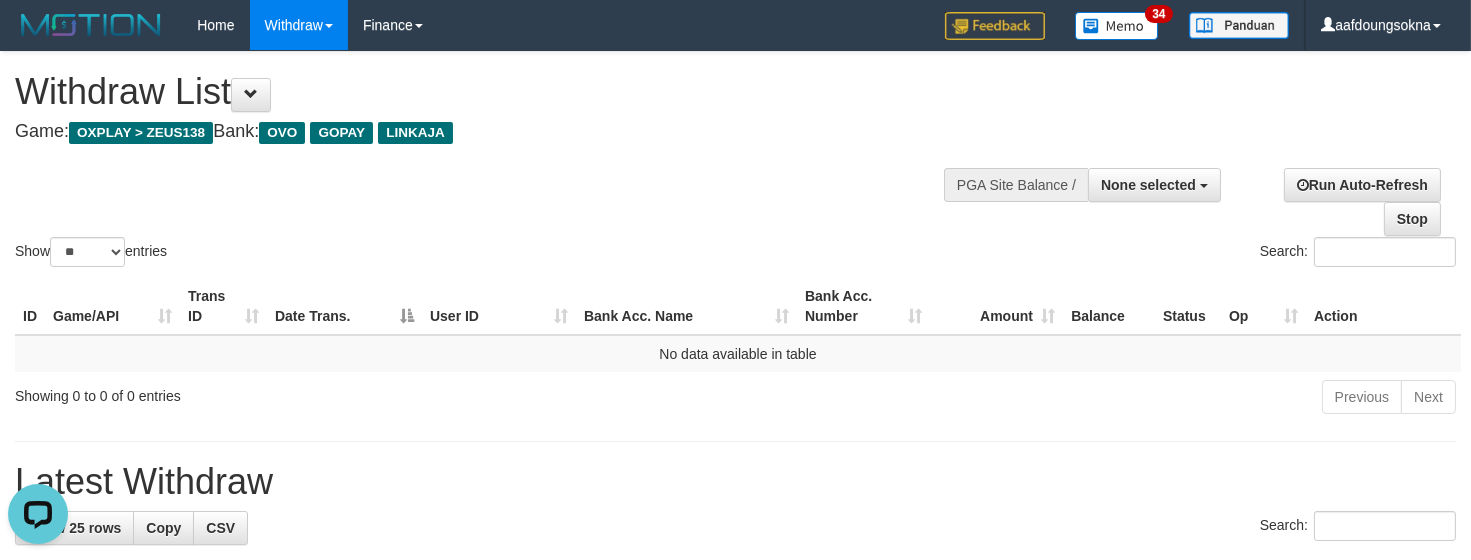 scroll, scrollTop: 0, scrollLeft: 0, axis: both 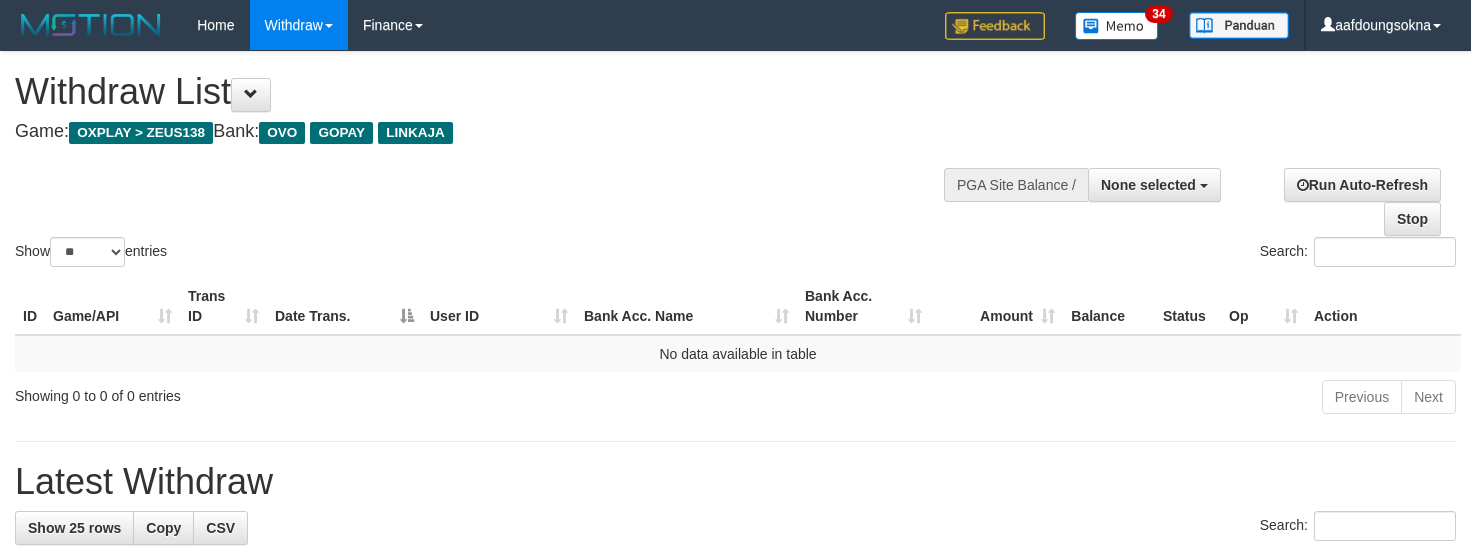 select 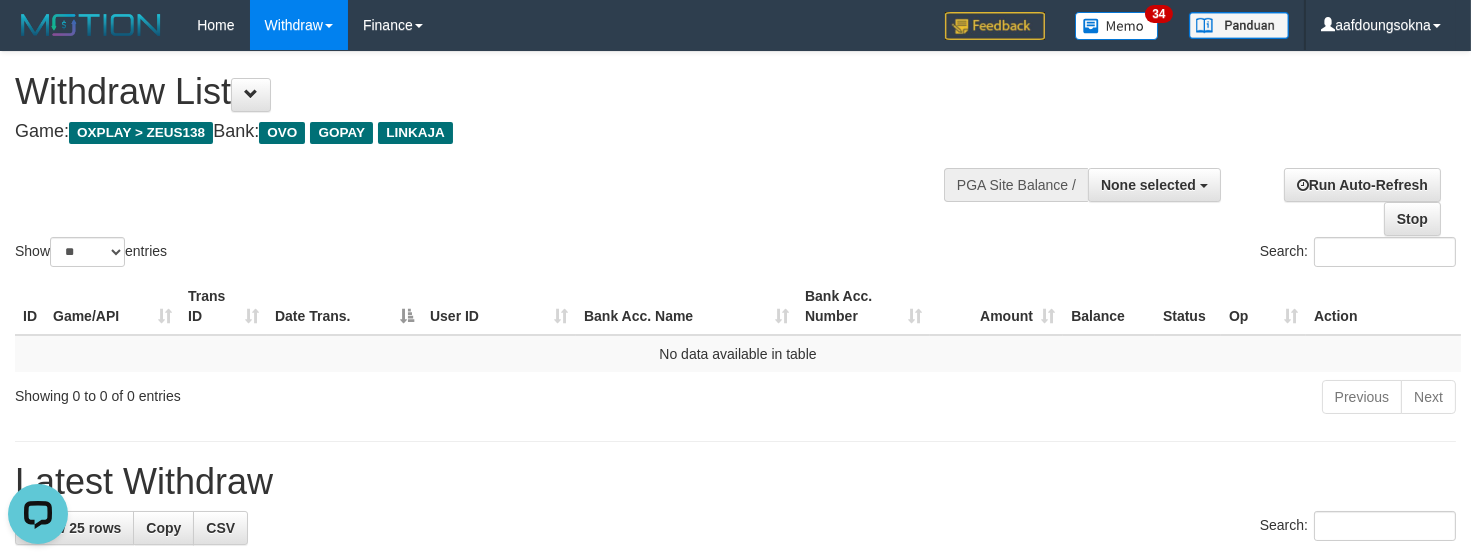 scroll, scrollTop: 0, scrollLeft: 0, axis: both 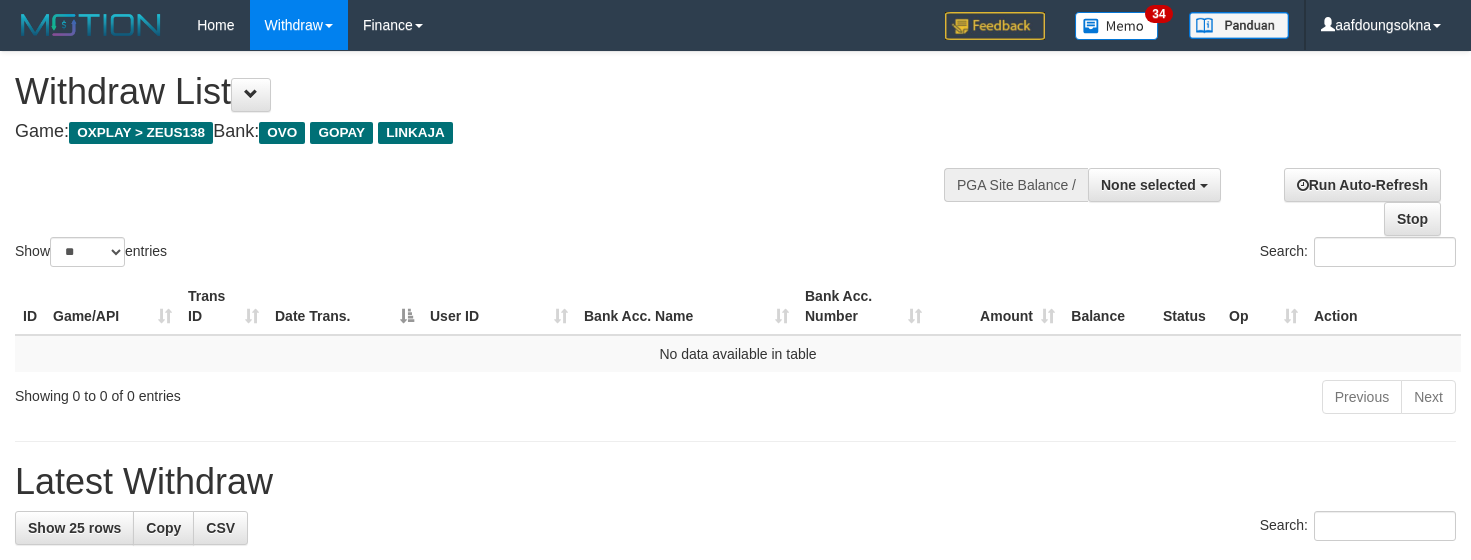 select 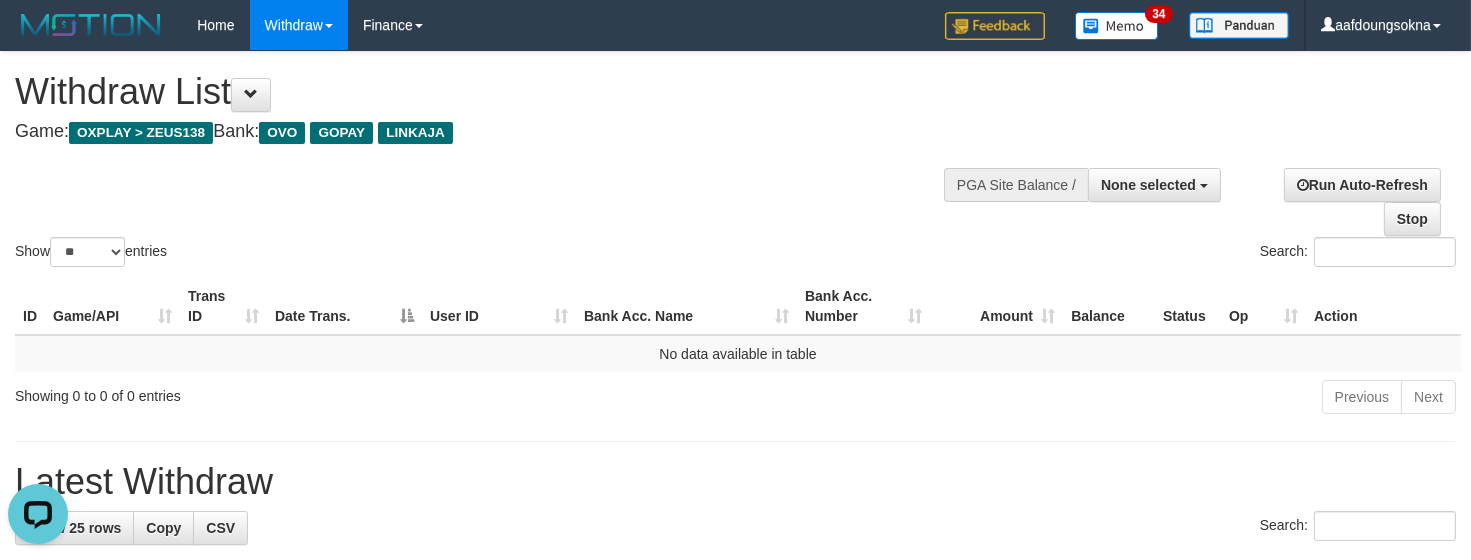 scroll, scrollTop: 0, scrollLeft: 0, axis: both 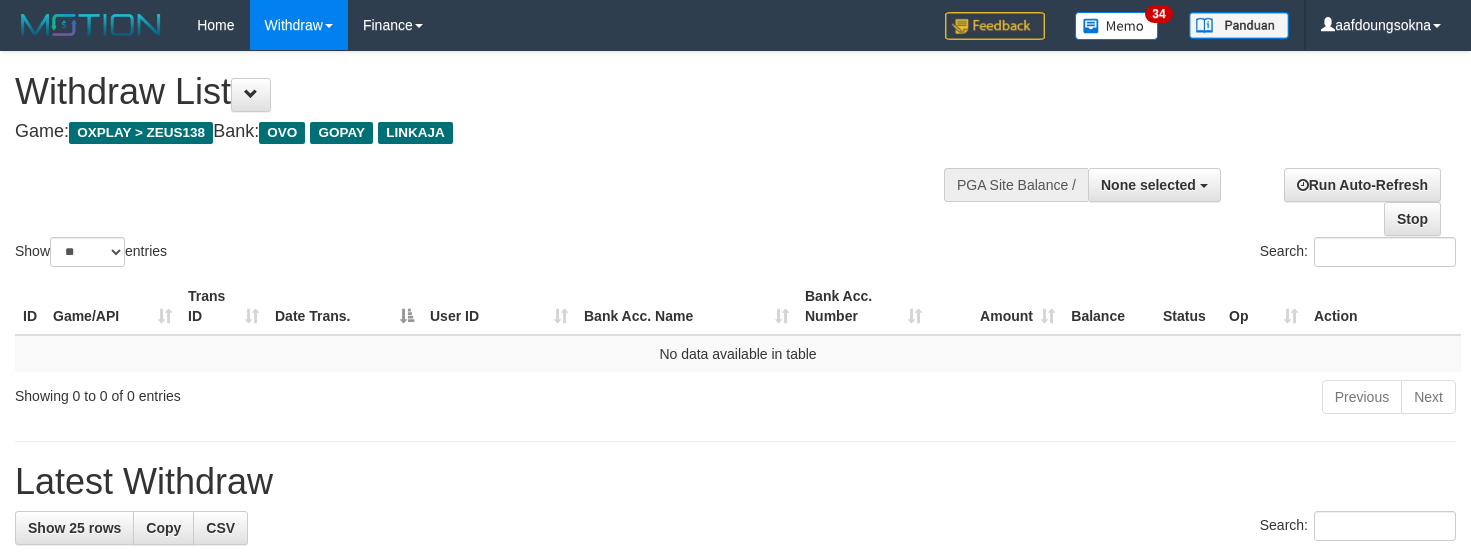 select 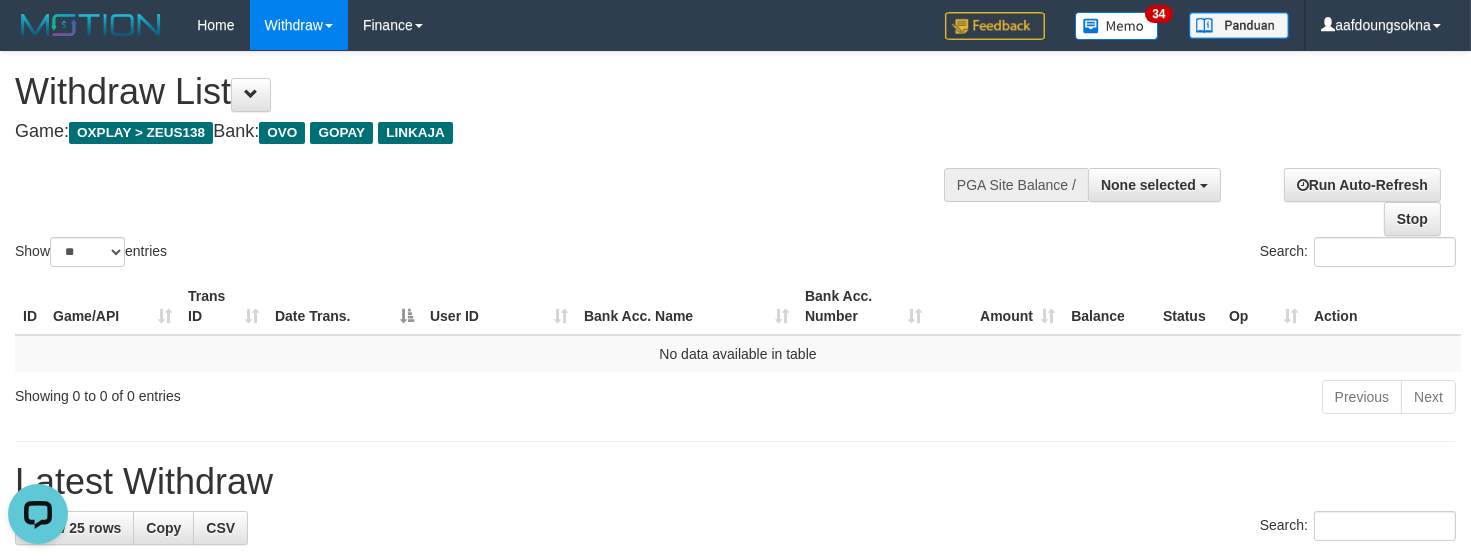 scroll, scrollTop: 0, scrollLeft: 0, axis: both 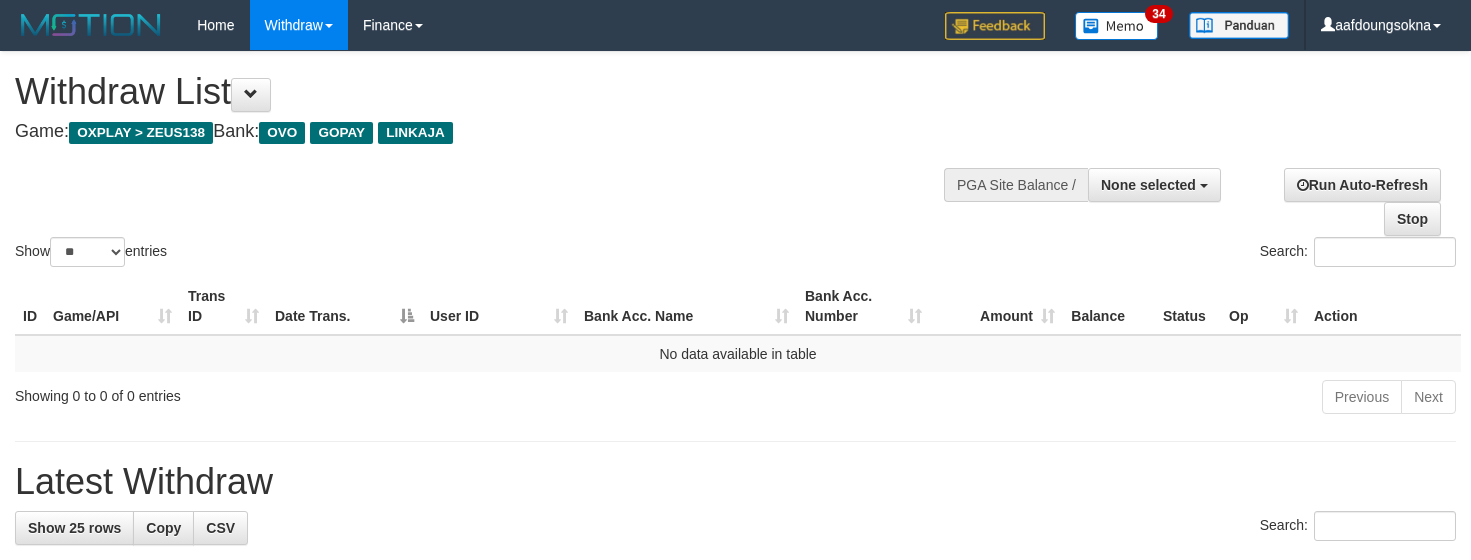 select 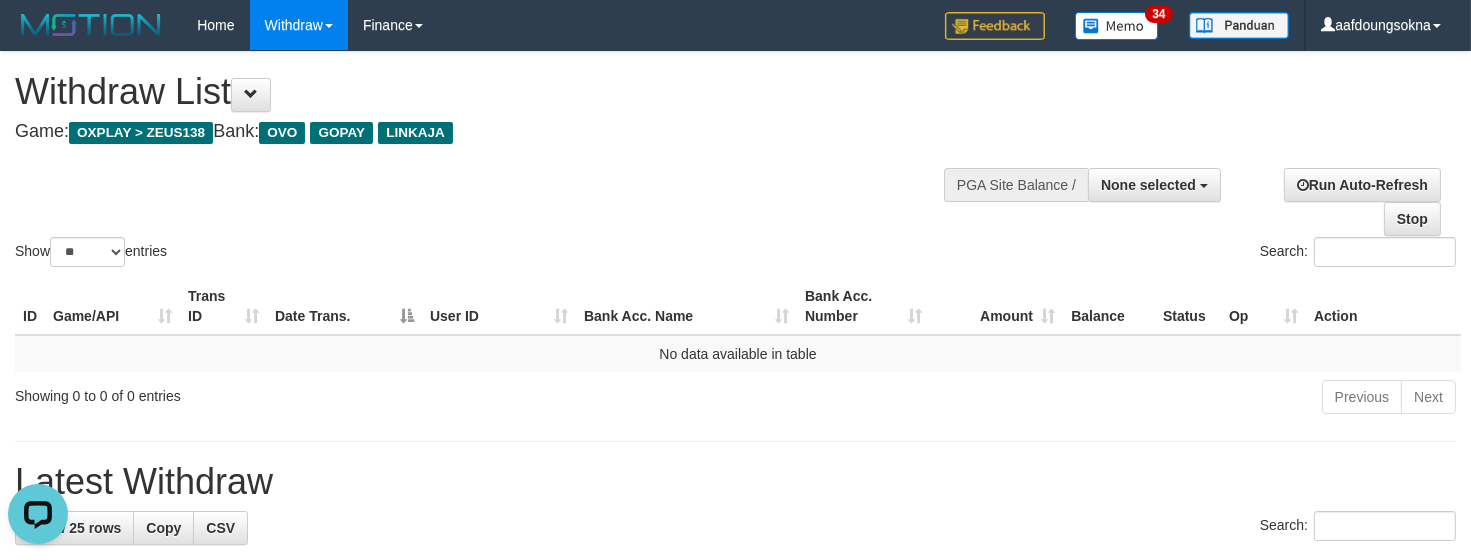 scroll, scrollTop: 0, scrollLeft: 0, axis: both 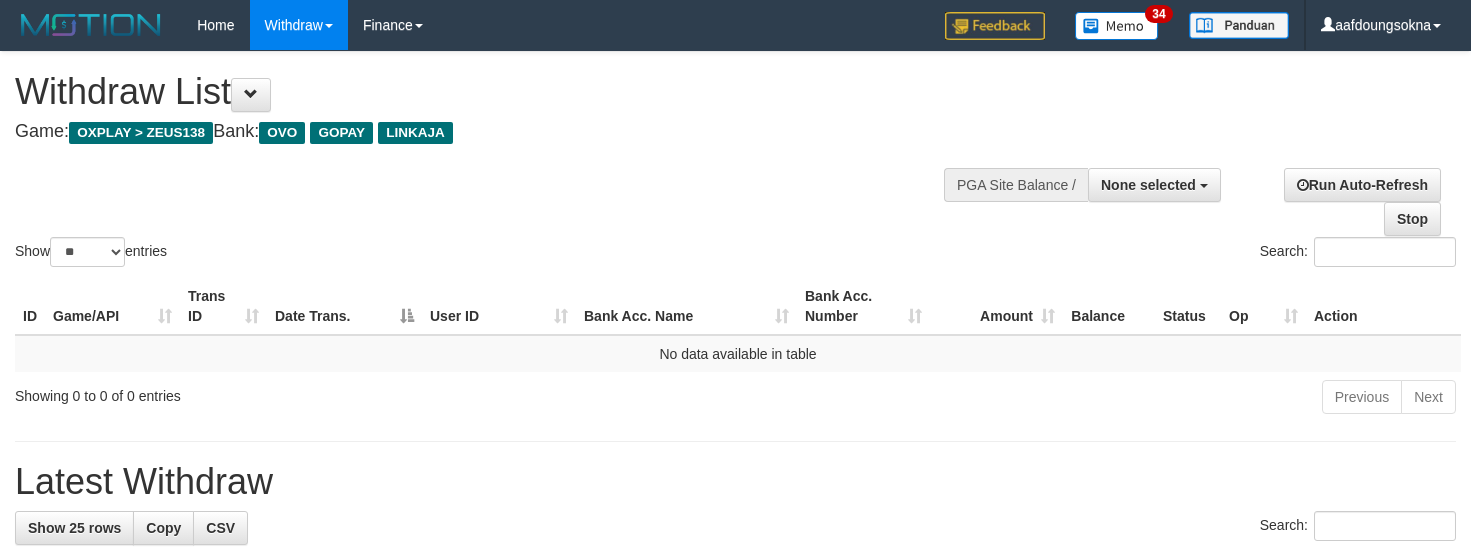 select 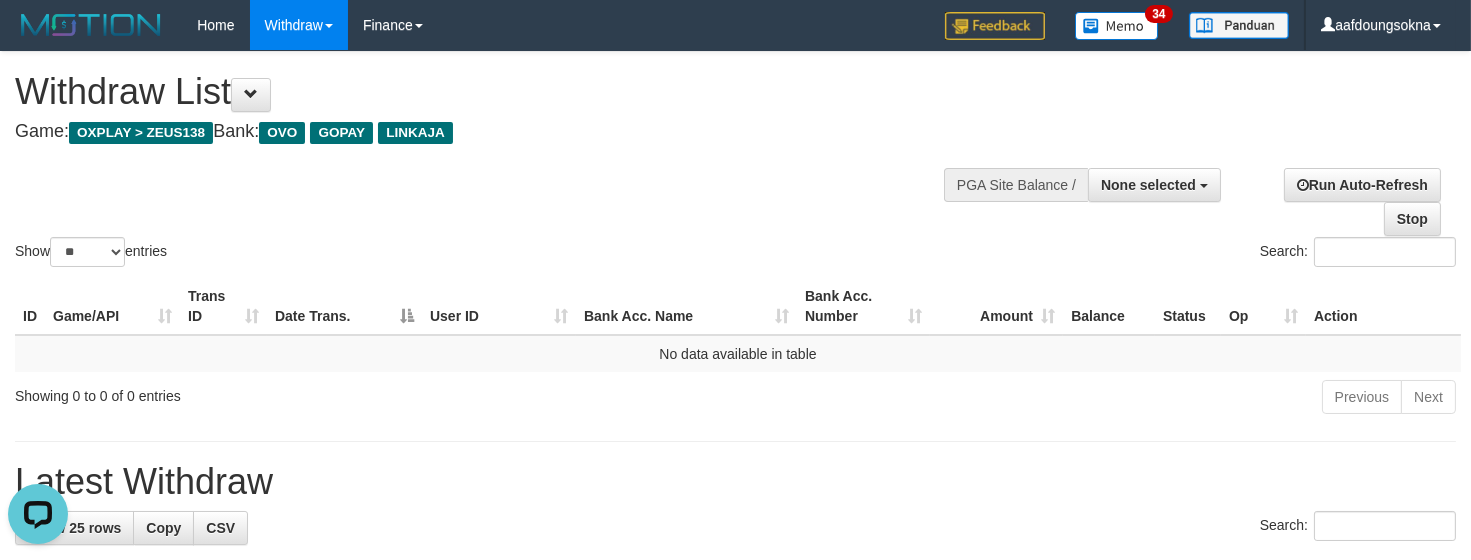 scroll, scrollTop: 0, scrollLeft: 0, axis: both 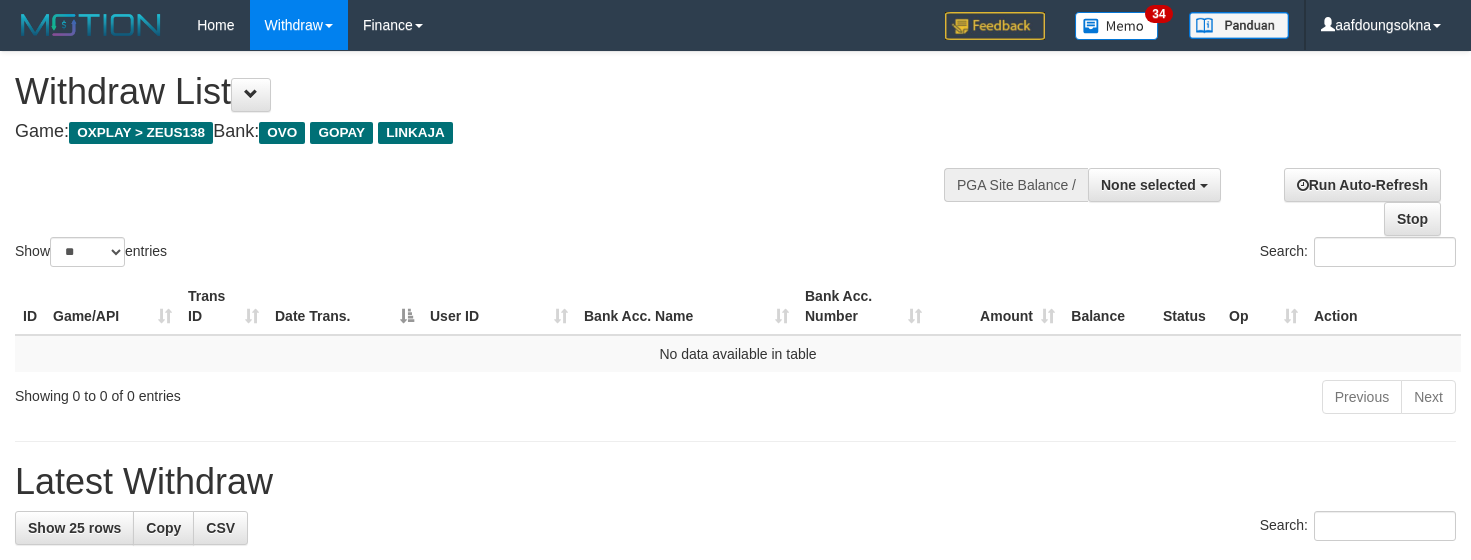 select 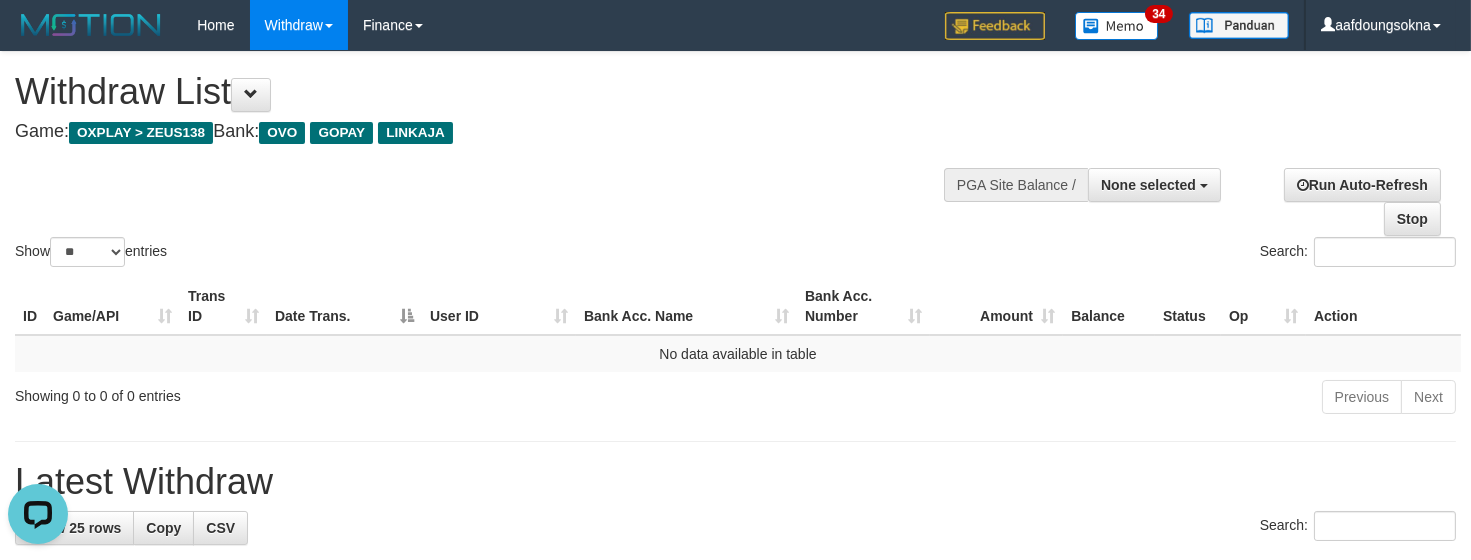 scroll, scrollTop: 0, scrollLeft: 0, axis: both 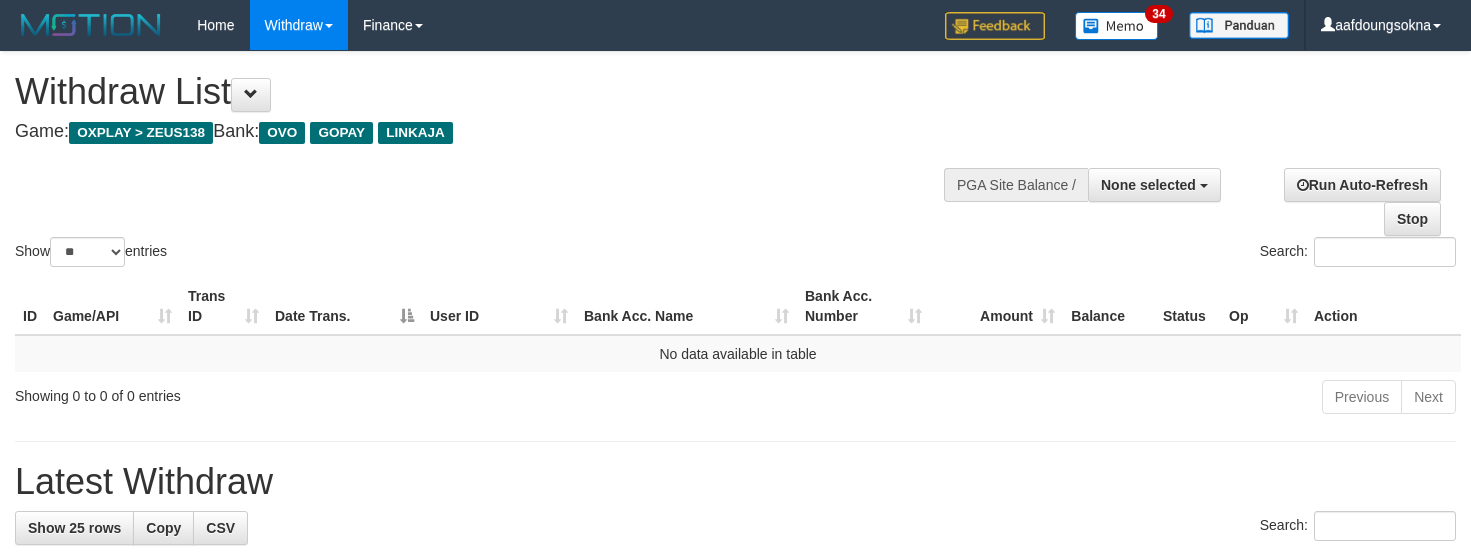 select 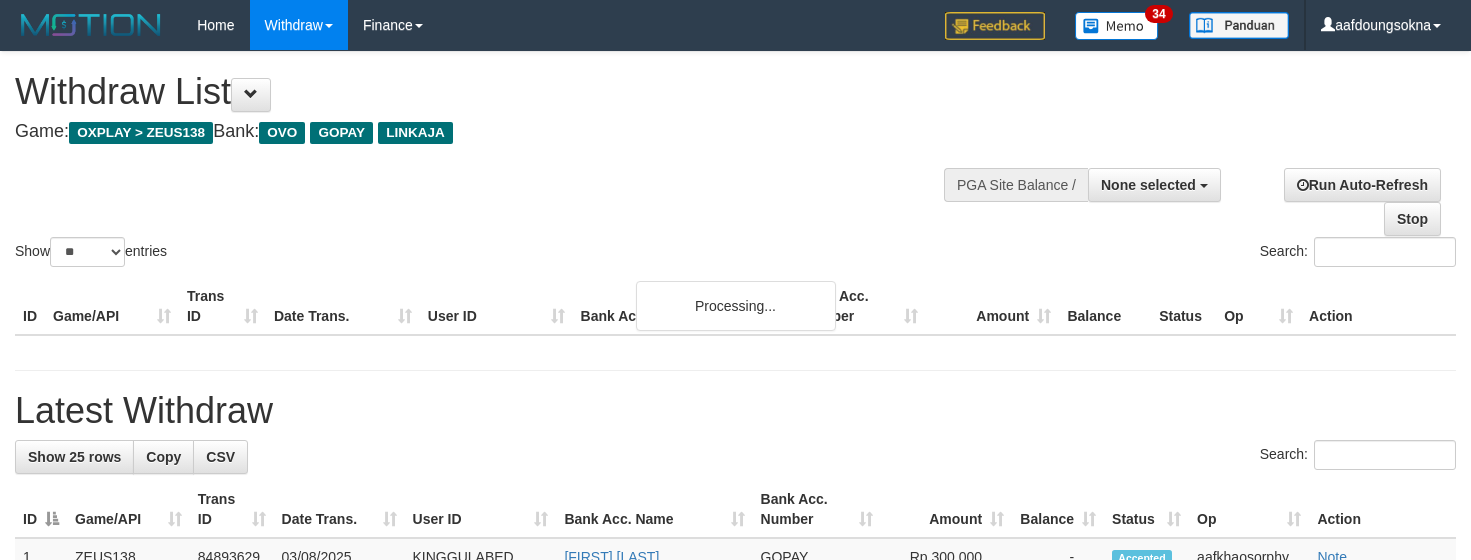 select 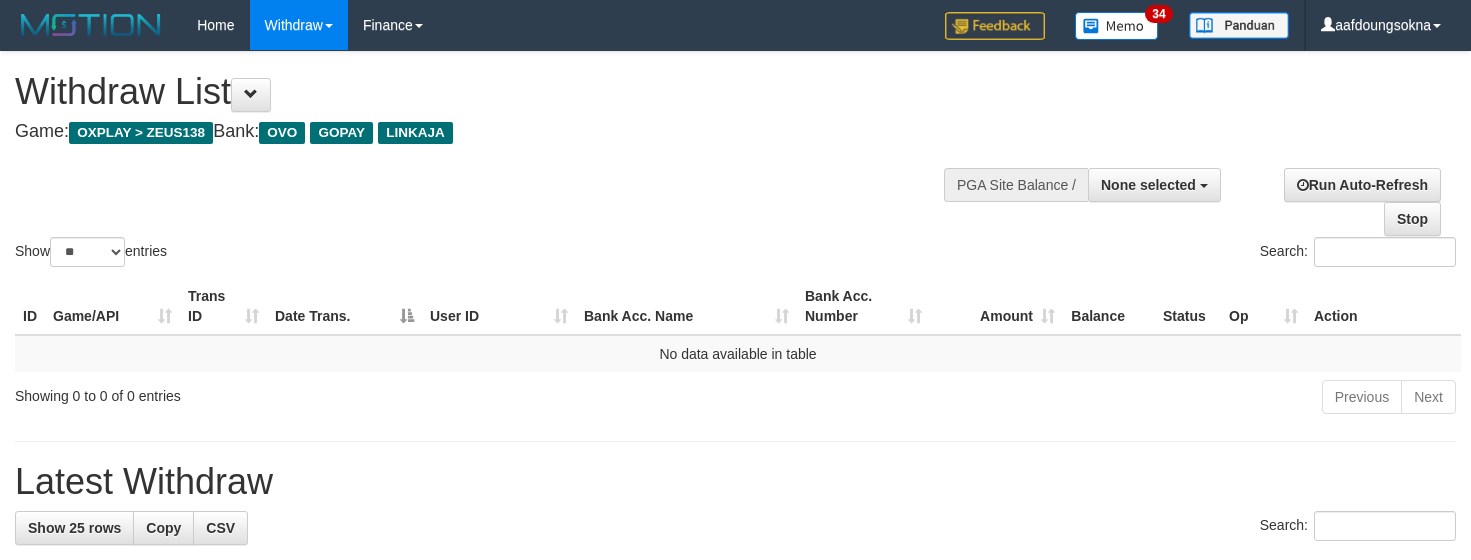 select 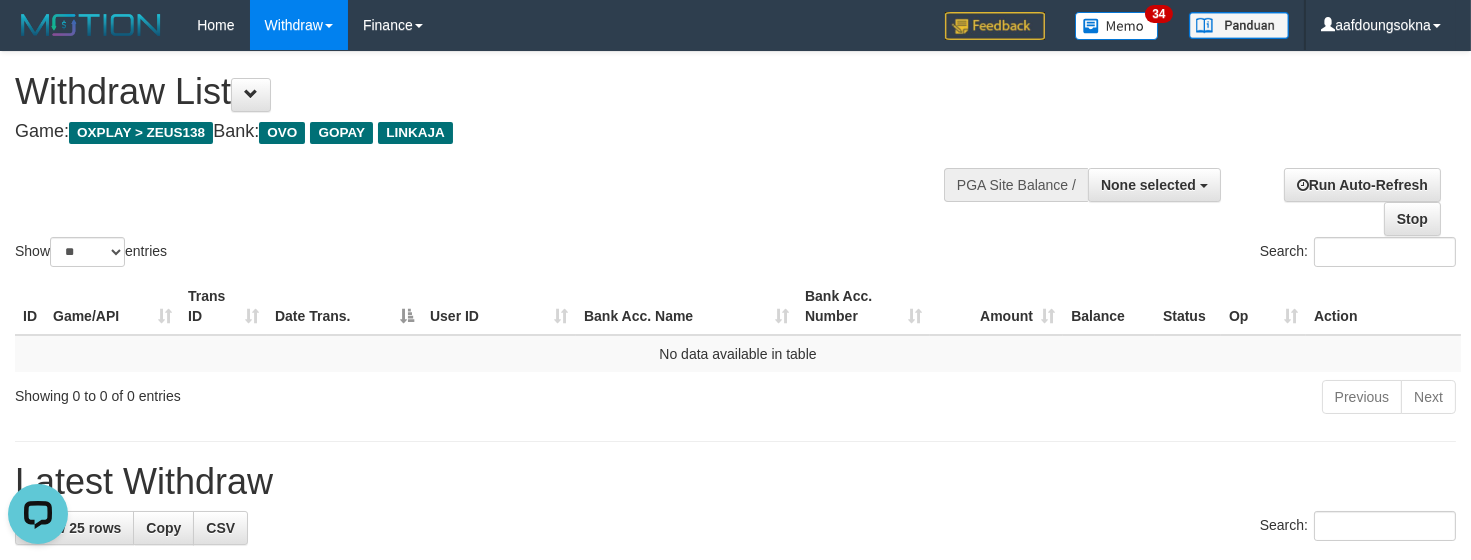 scroll, scrollTop: 0, scrollLeft: 0, axis: both 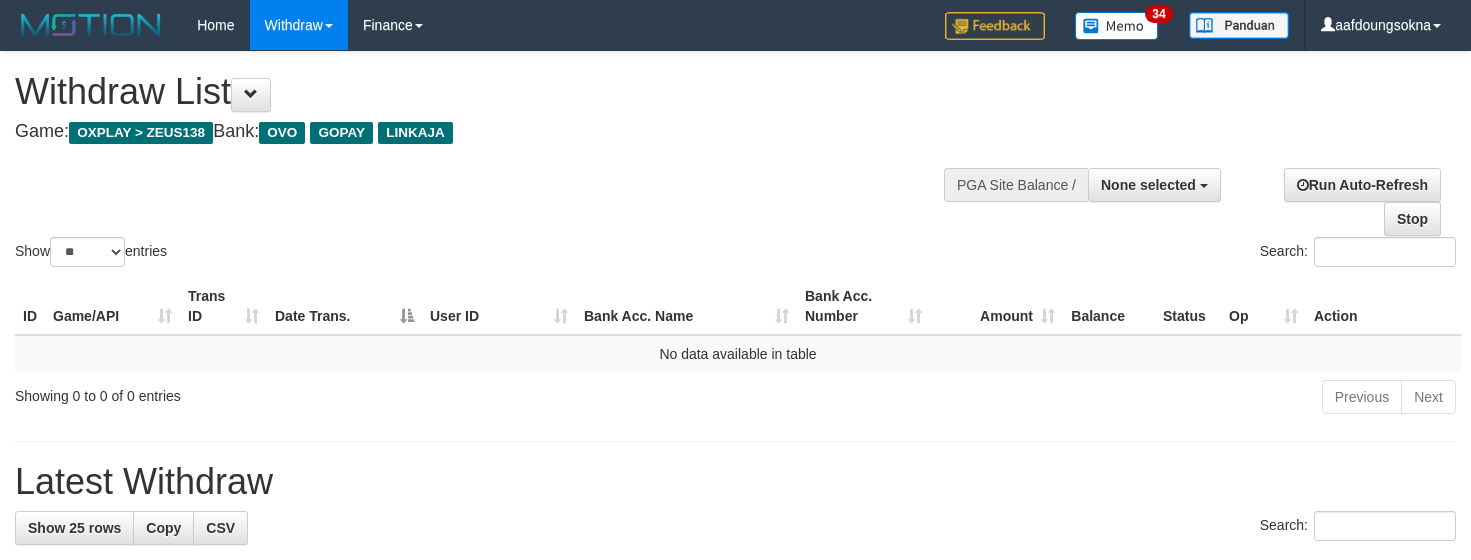 select 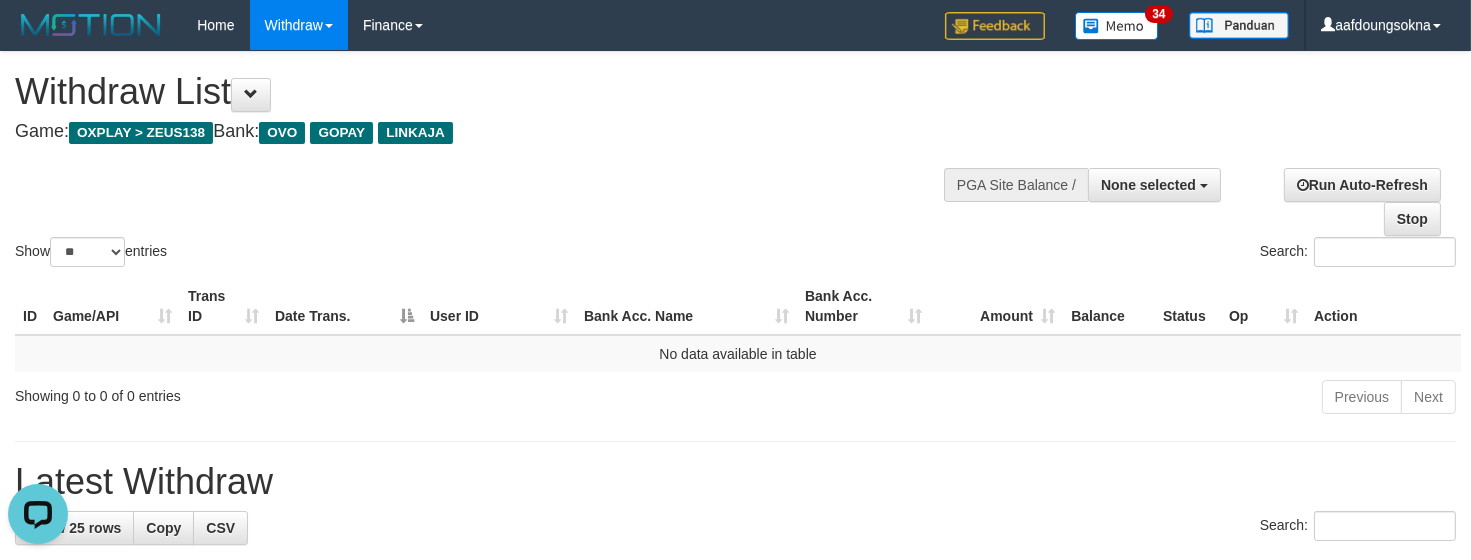 scroll, scrollTop: 0, scrollLeft: 0, axis: both 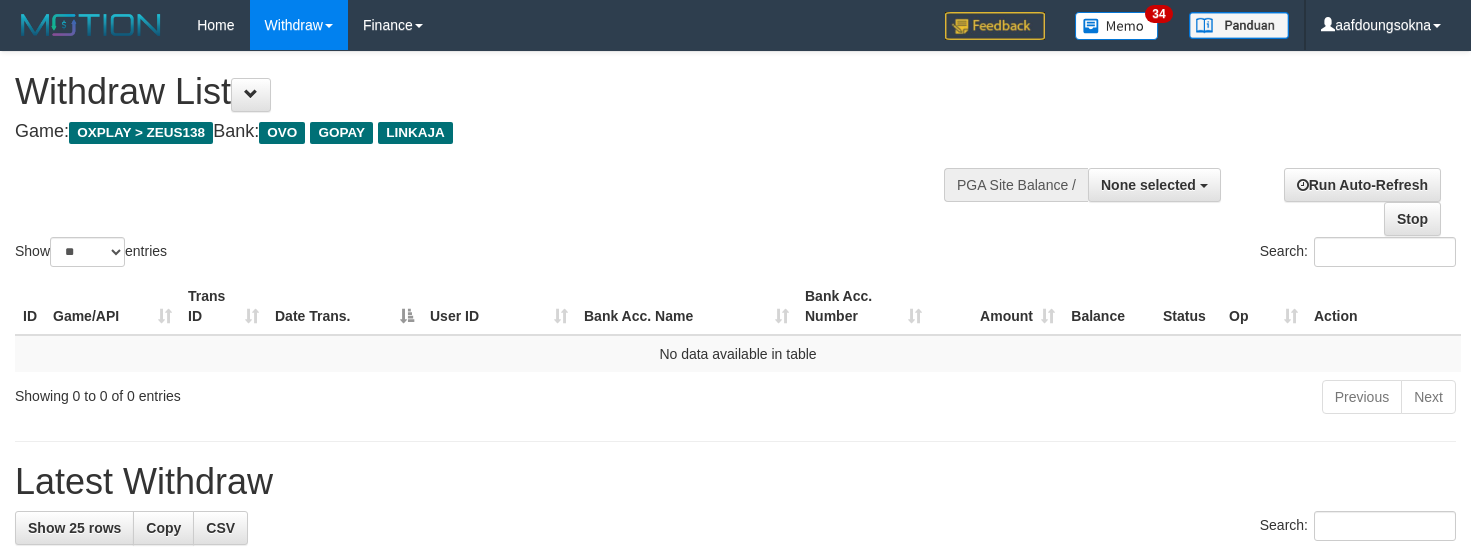 select 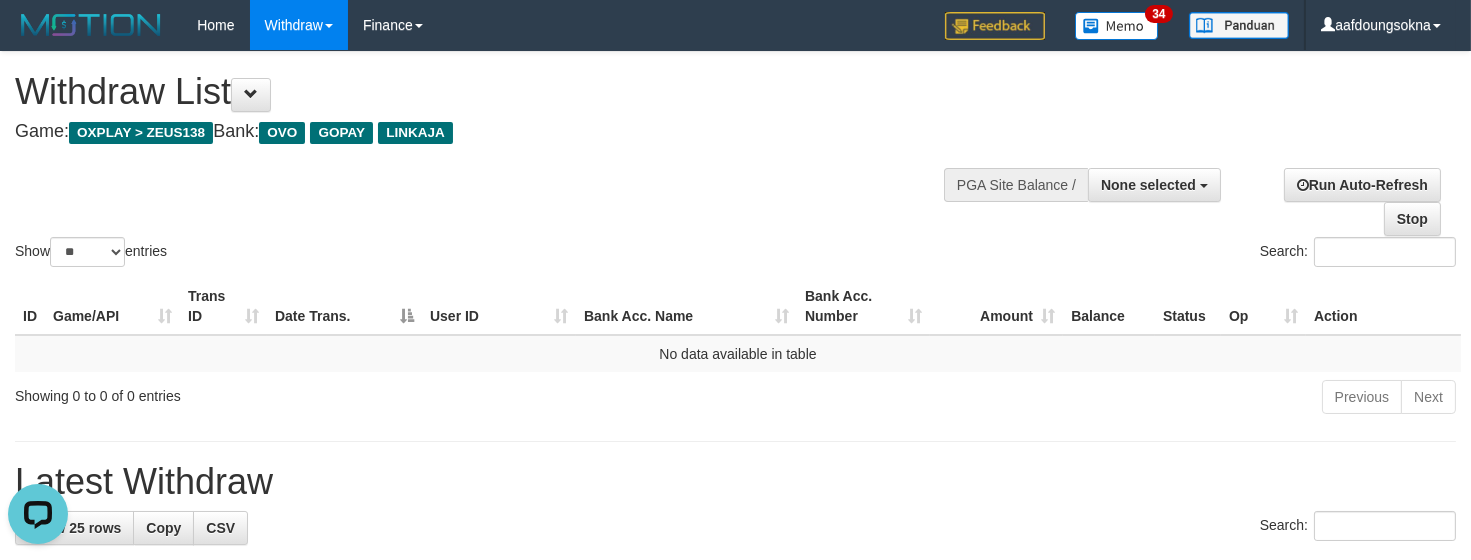 scroll, scrollTop: 0, scrollLeft: 0, axis: both 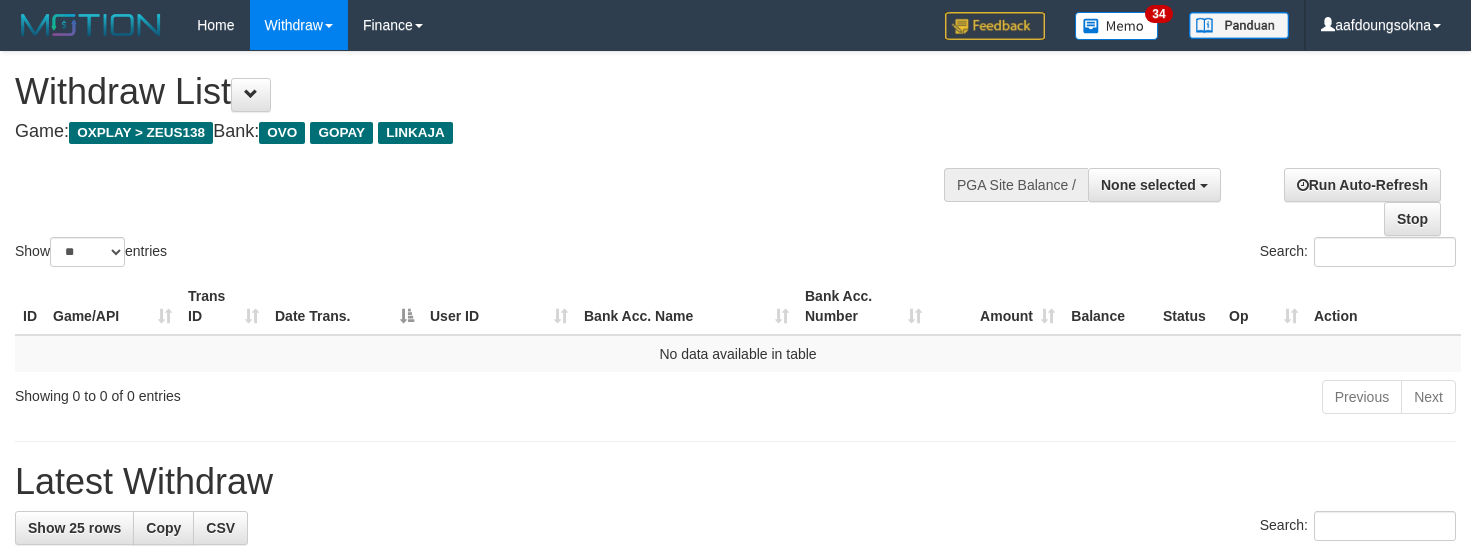 select 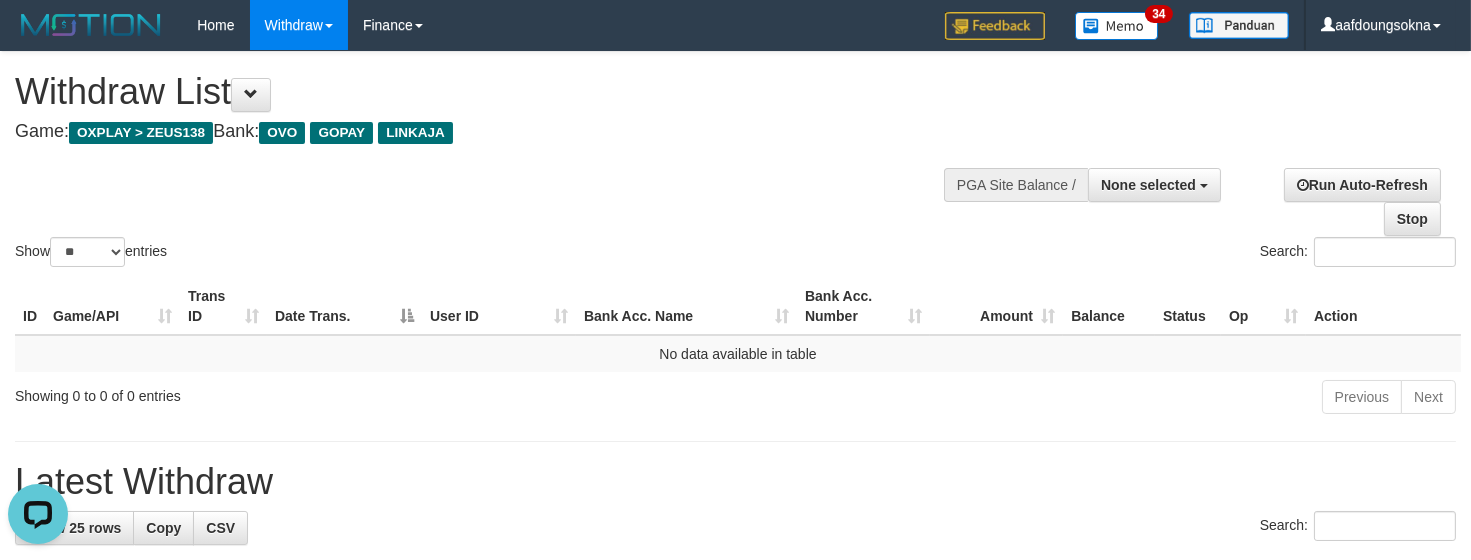 scroll, scrollTop: 0, scrollLeft: 0, axis: both 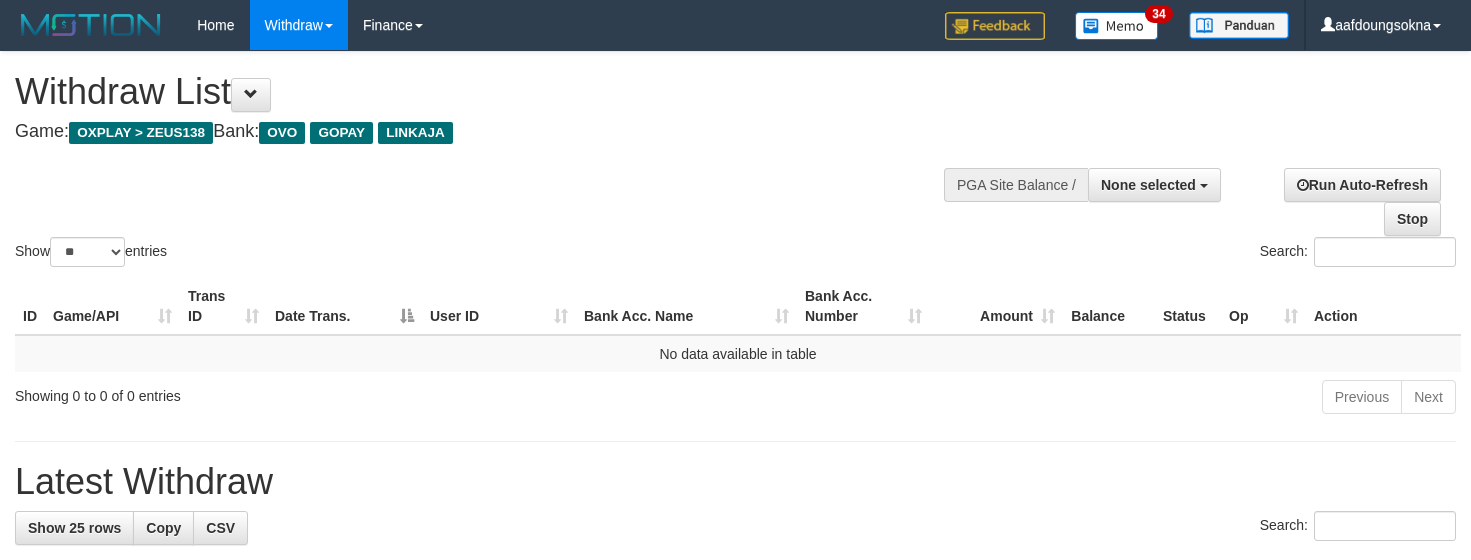 select 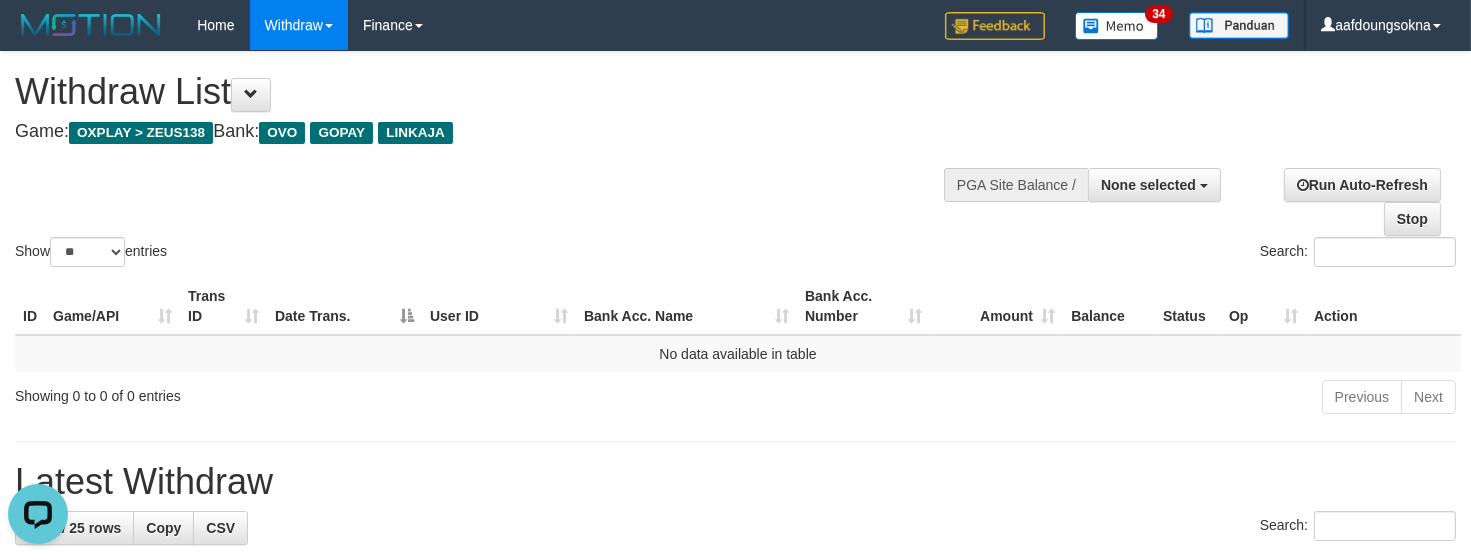 scroll, scrollTop: 0, scrollLeft: 0, axis: both 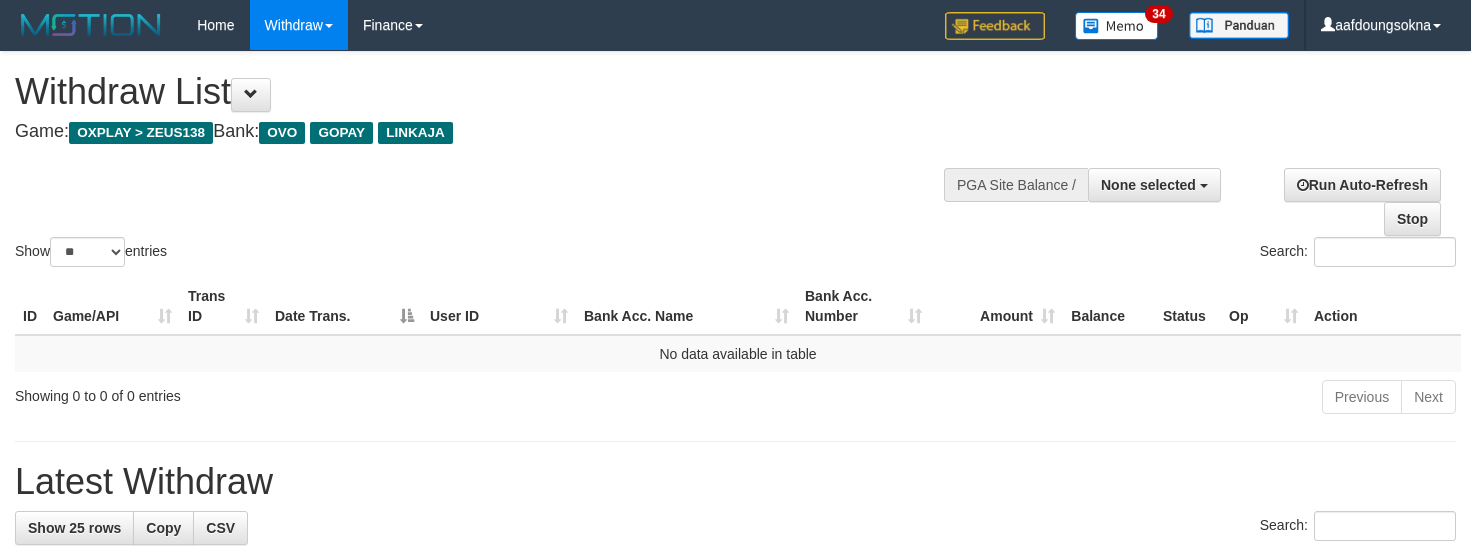 select 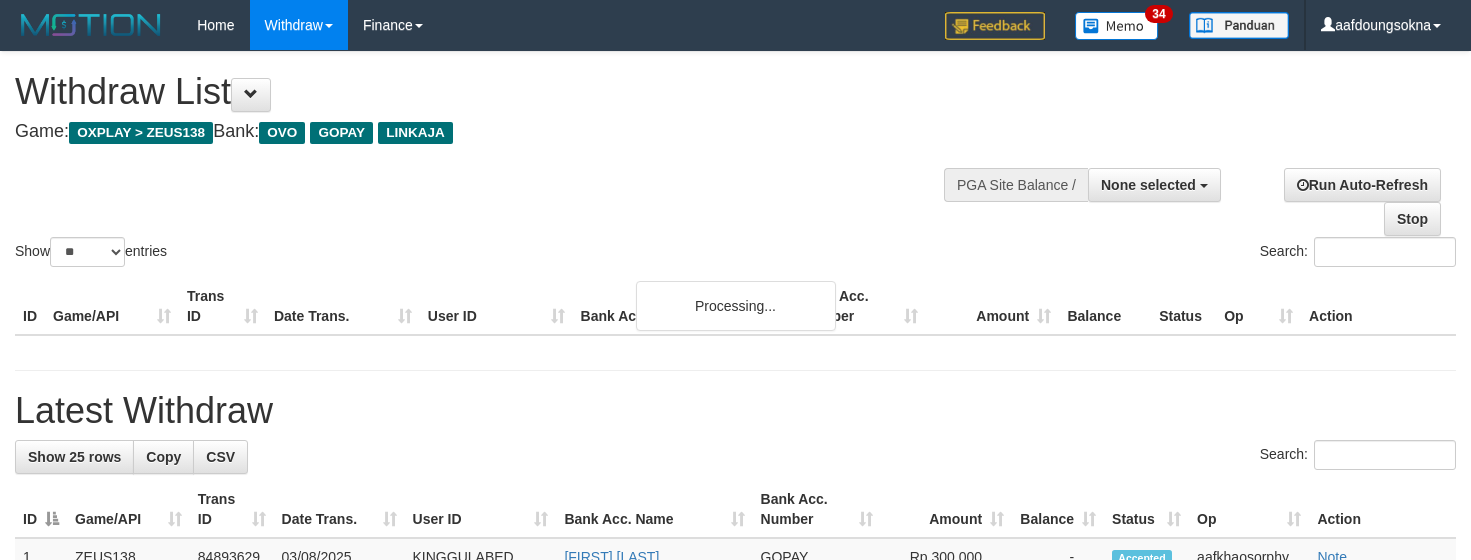 select 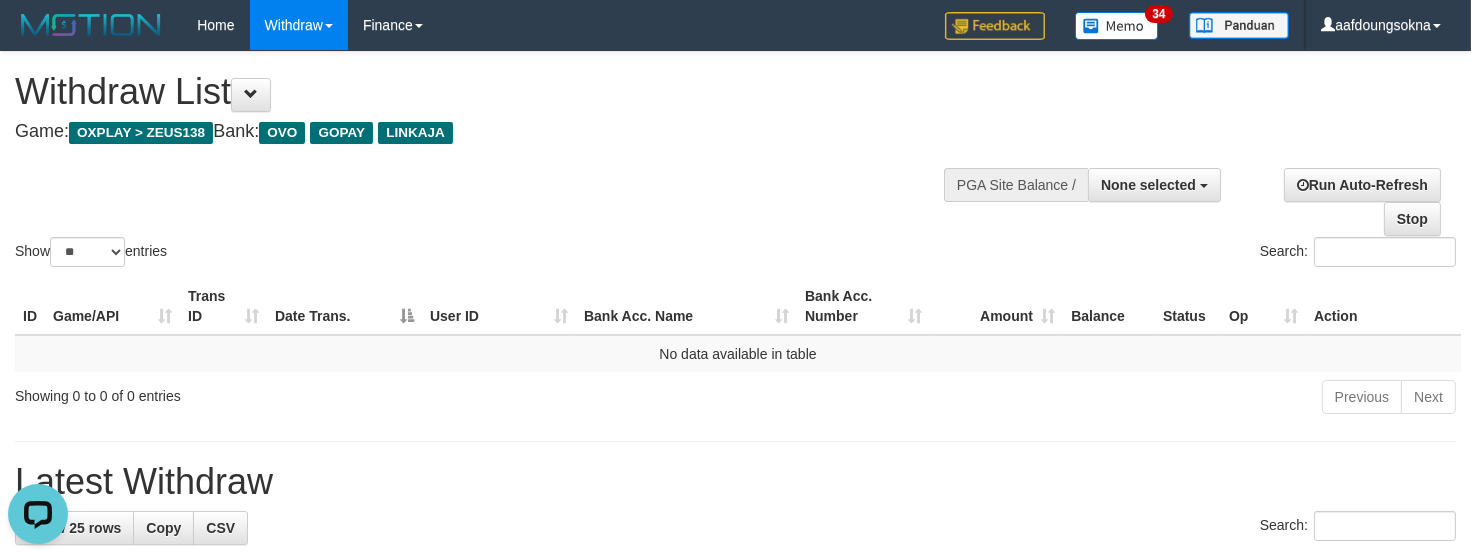 scroll, scrollTop: 0, scrollLeft: 0, axis: both 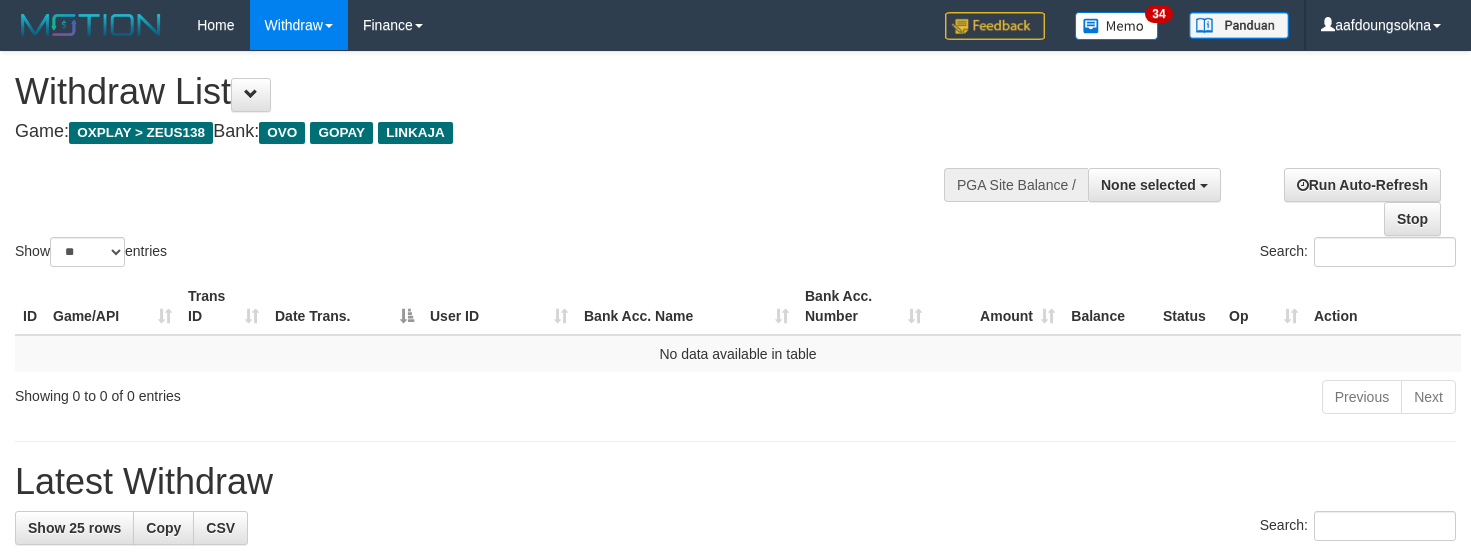 select 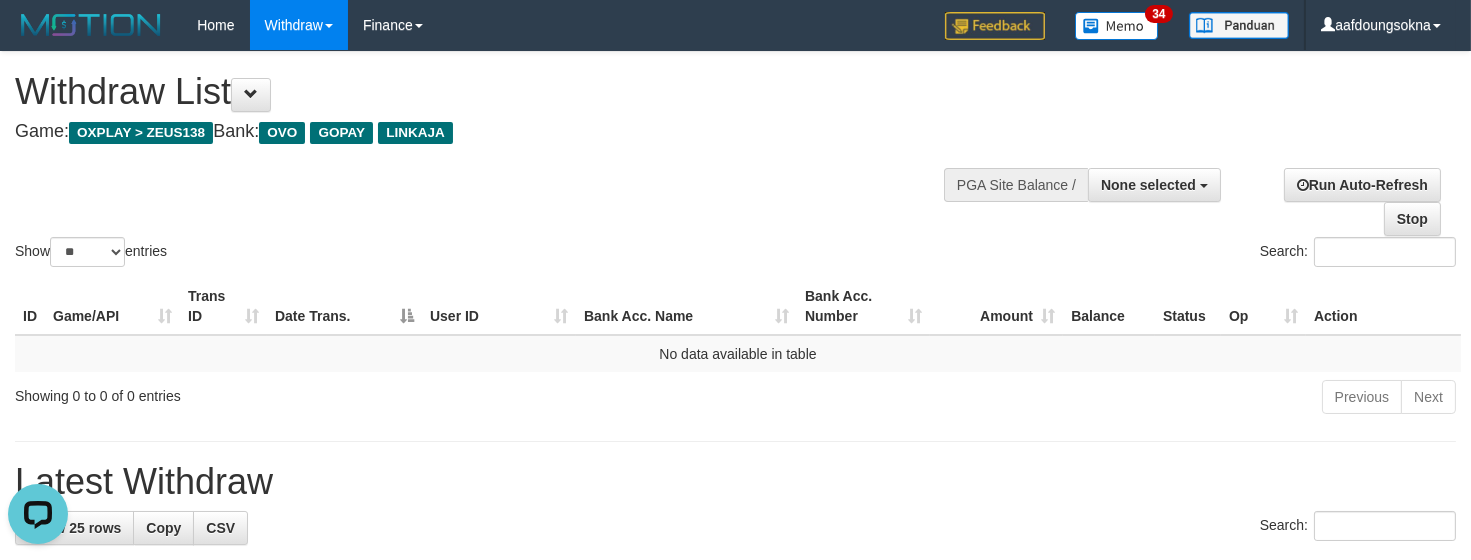 scroll, scrollTop: 0, scrollLeft: 0, axis: both 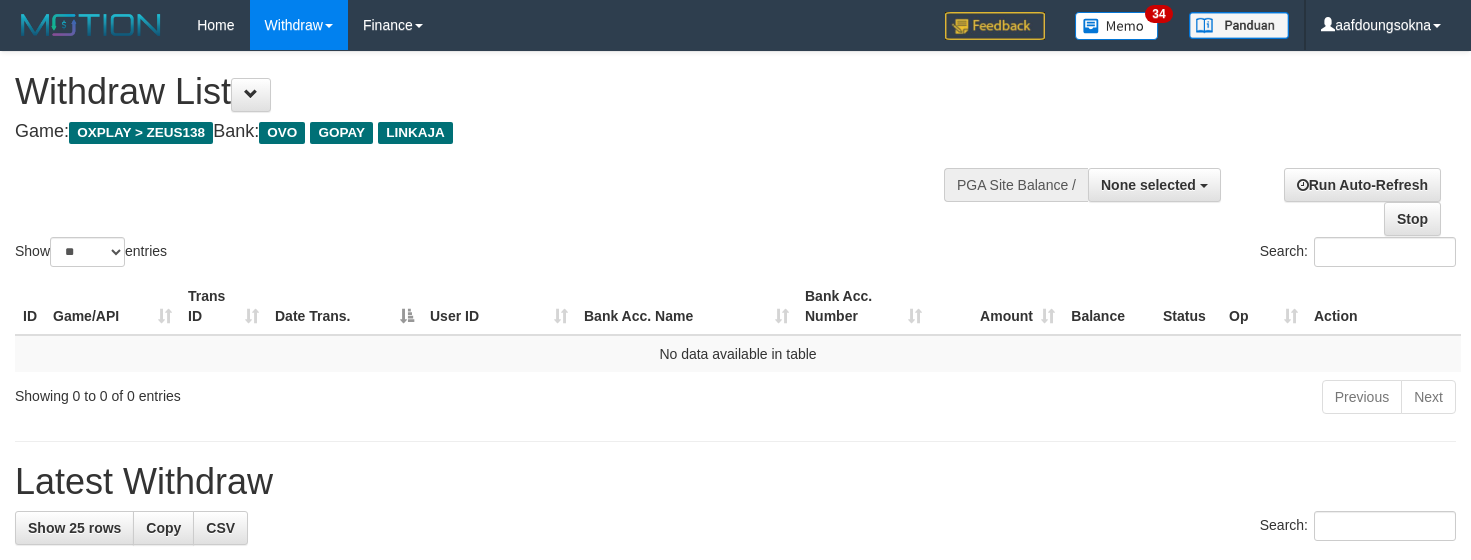 select 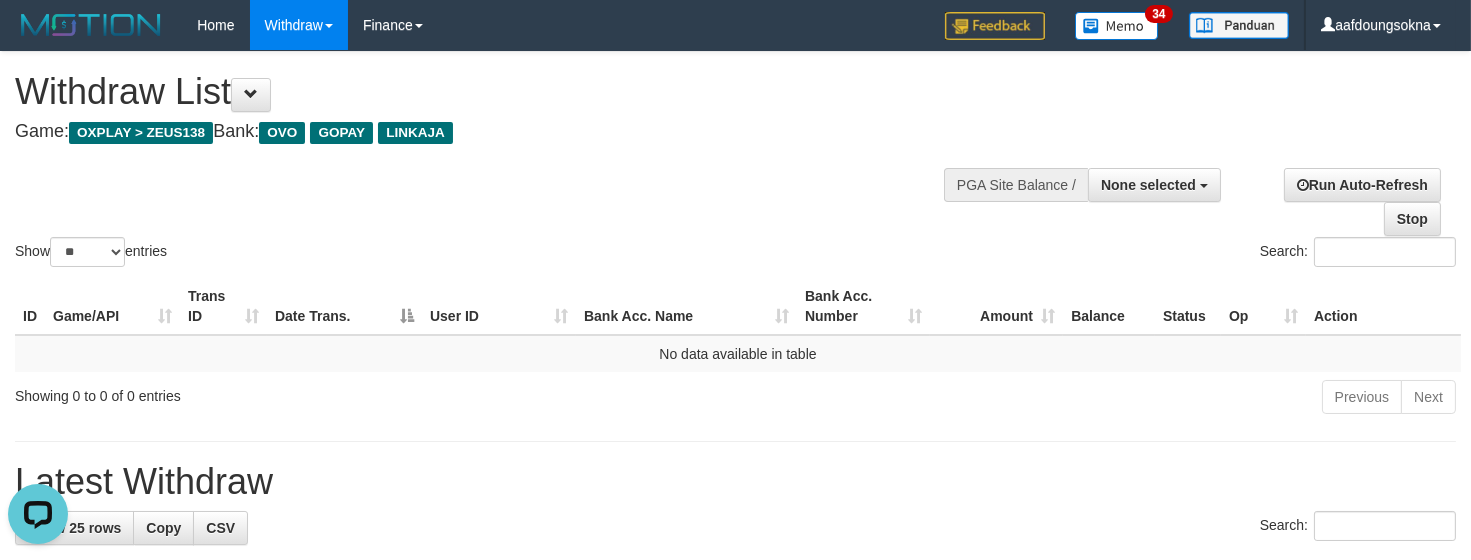 scroll, scrollTop: 0, scrollLeft: 0, axis: both 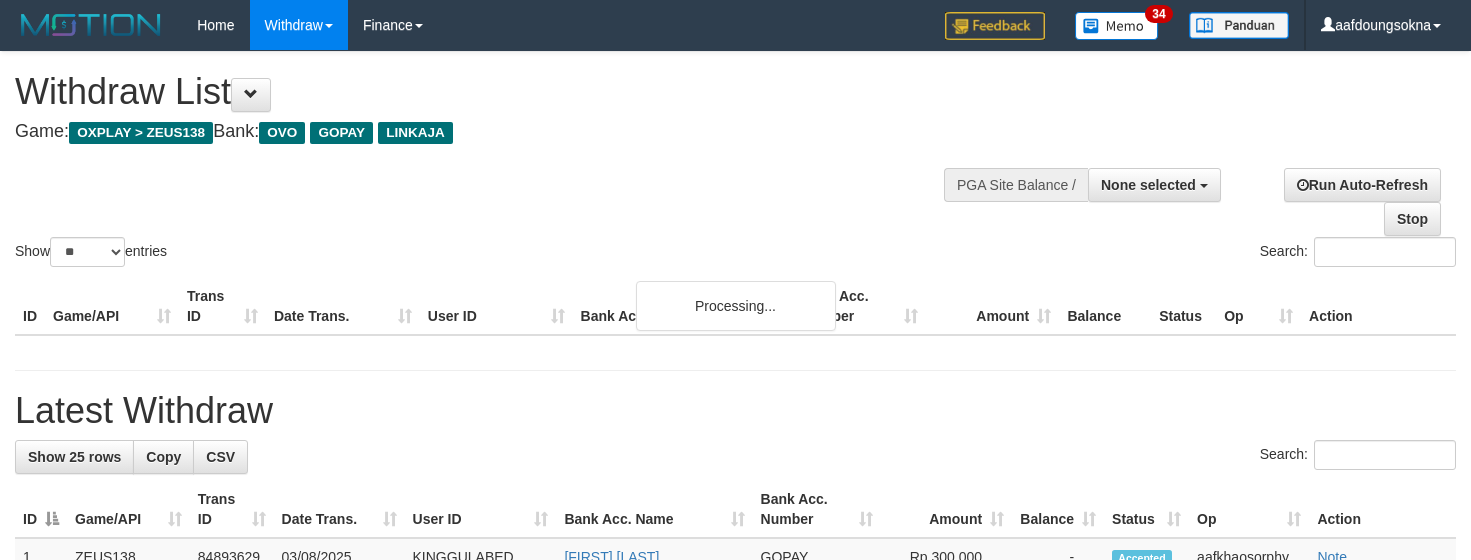 select 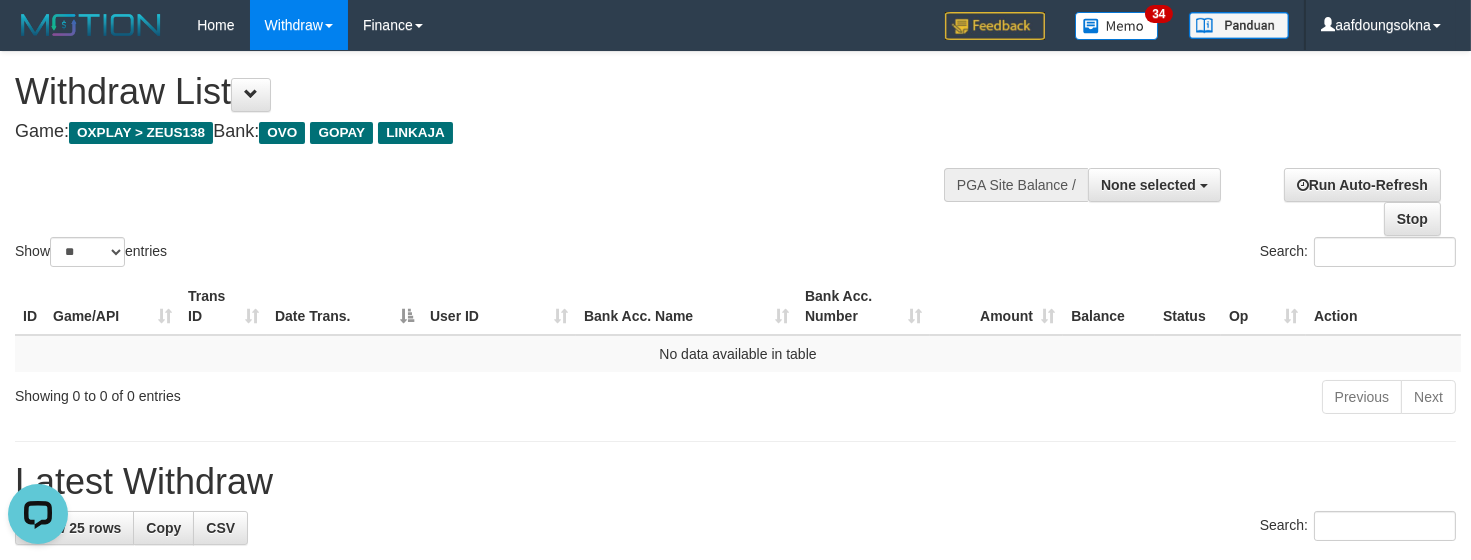 scroll, scrollTop: 0, scrollLeft: 0, axis: both 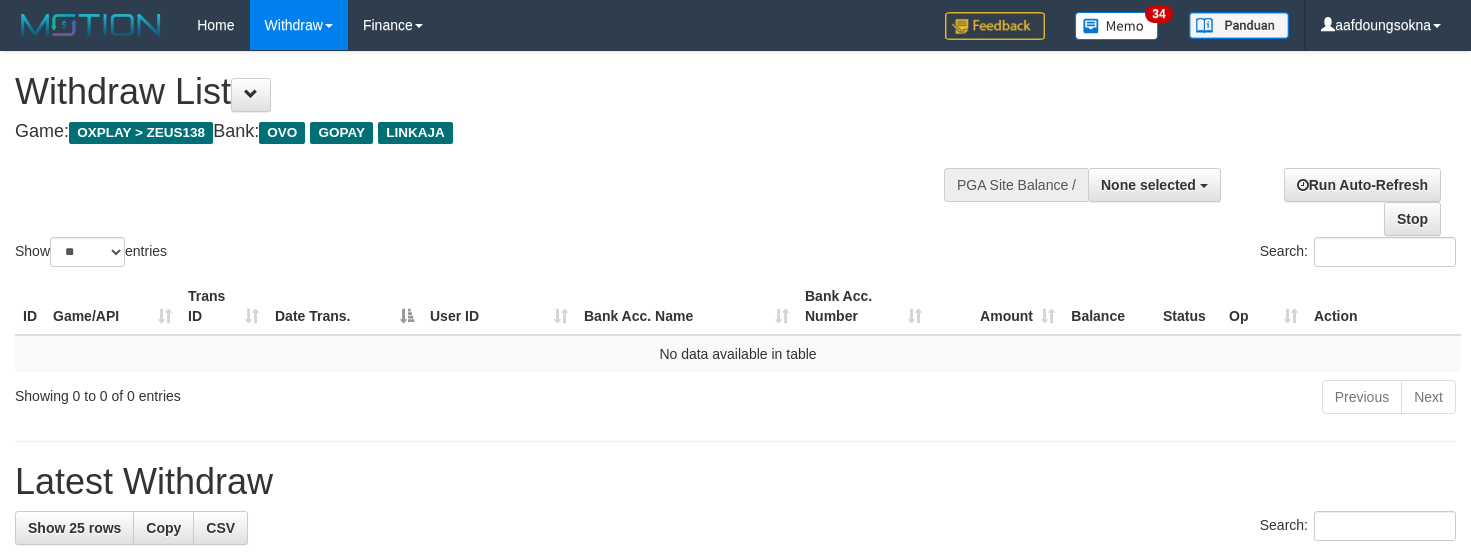 select 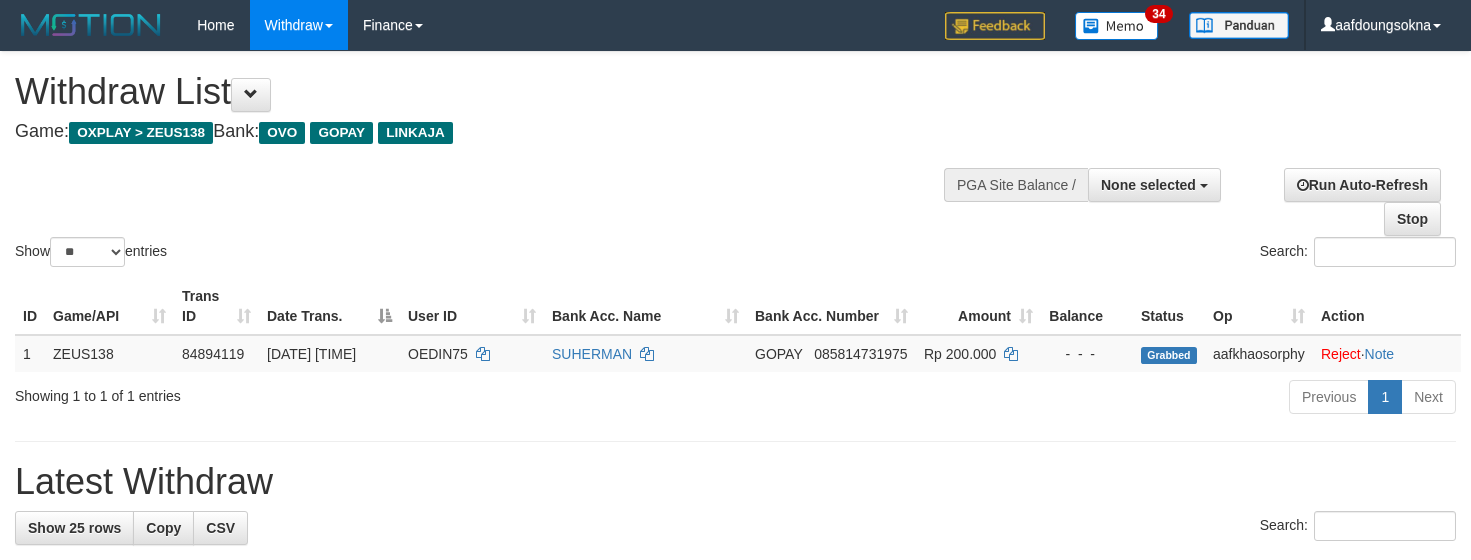 select 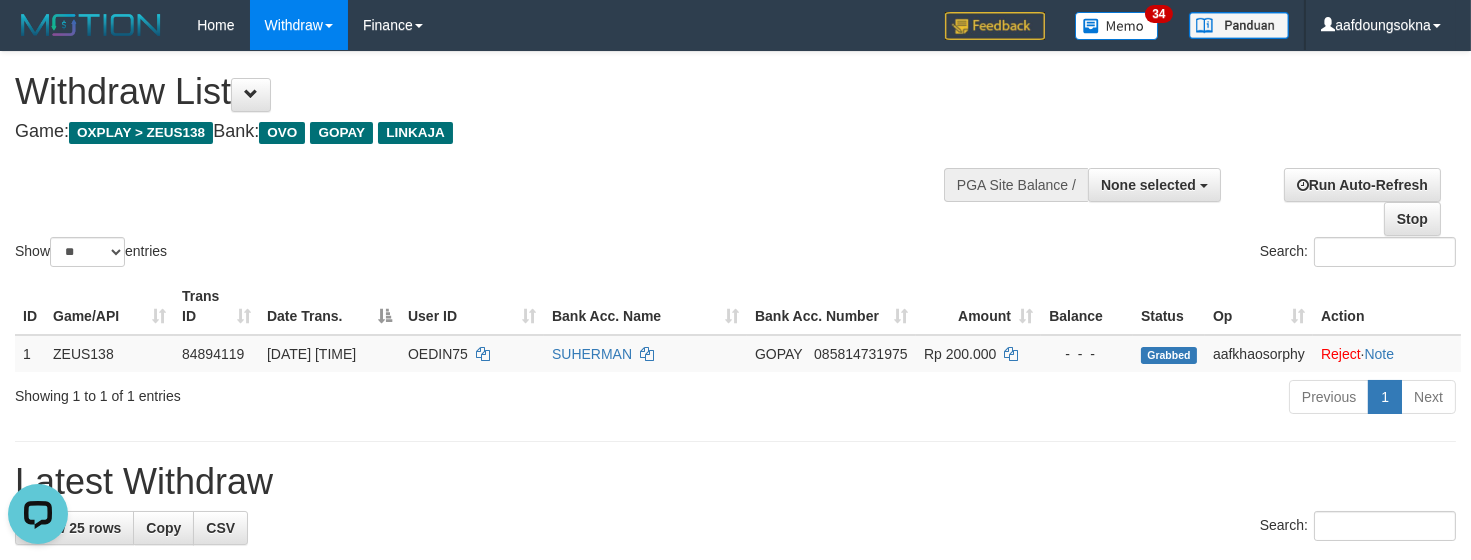 scroll, scrollTop: 0, scrollLeft: 0, axis: both 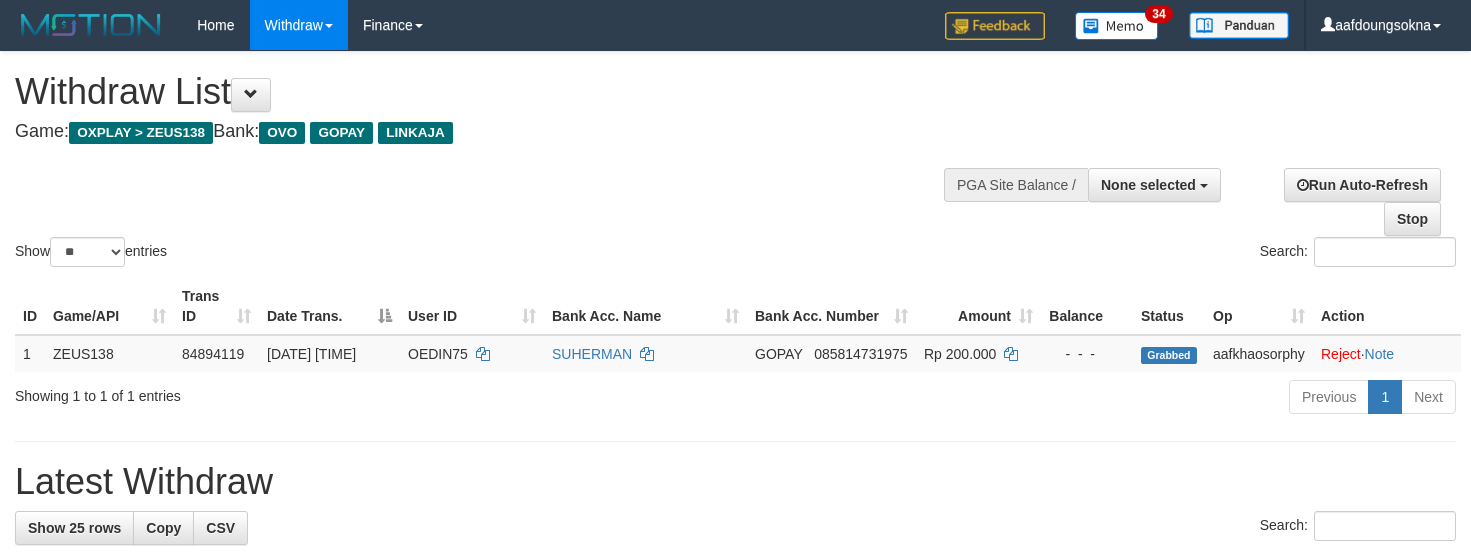 select 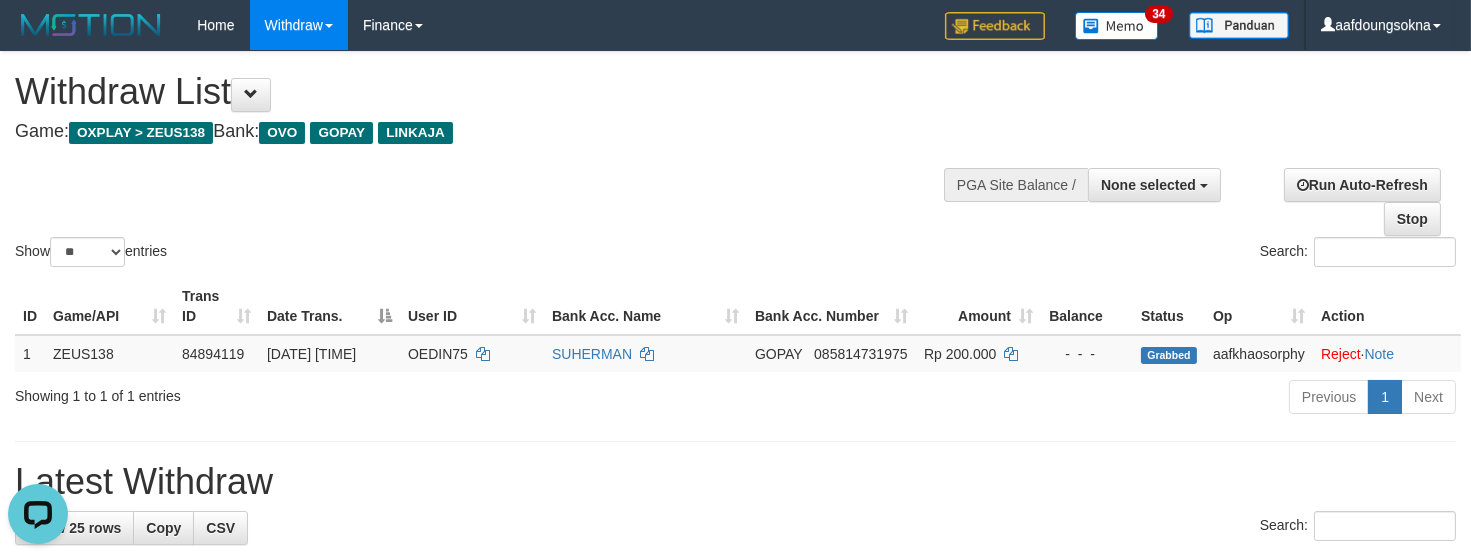 scroll, scrollTop: 0, scrollLeft: 0, axis: both 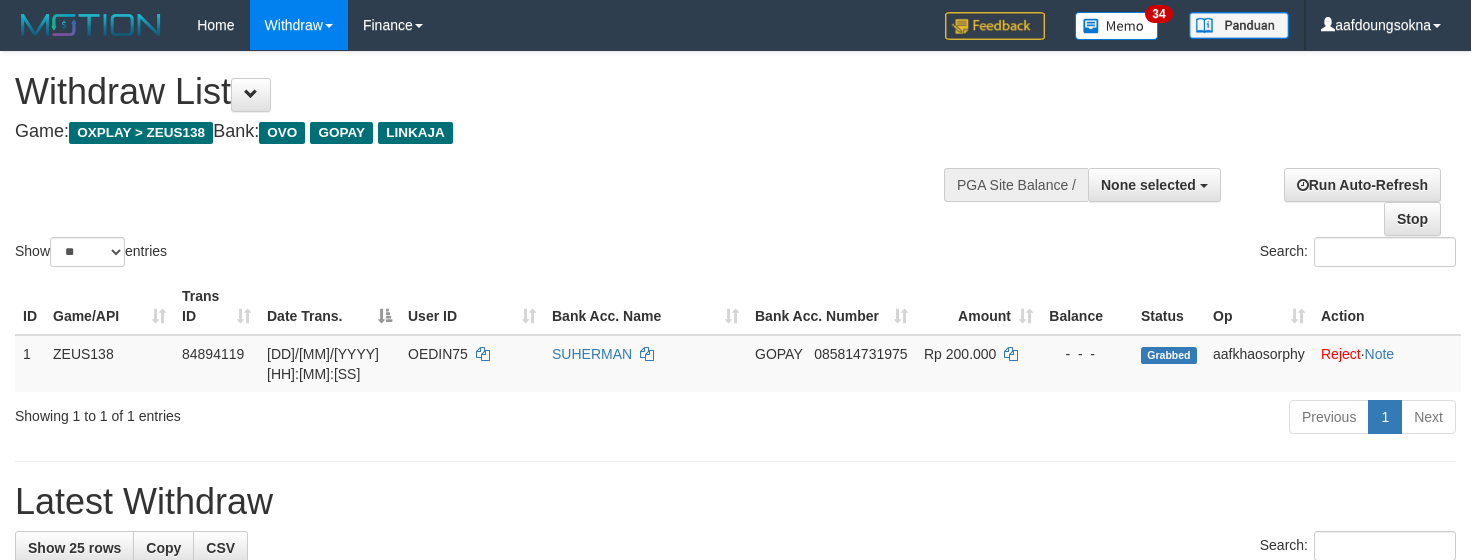 select 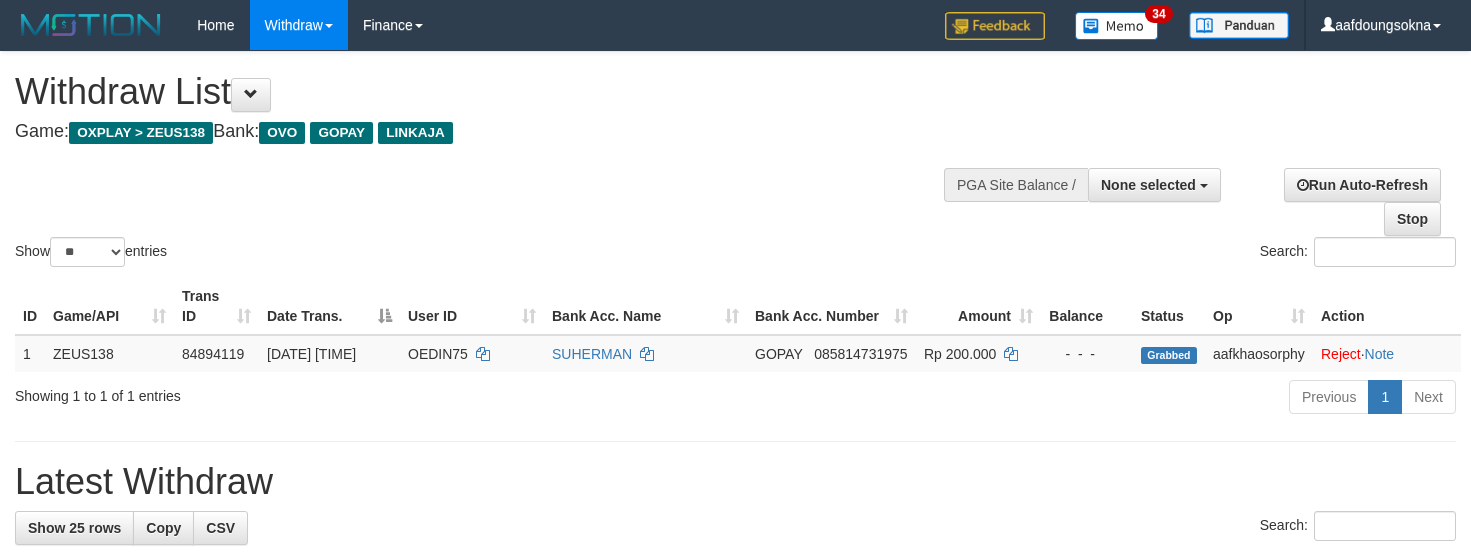 select 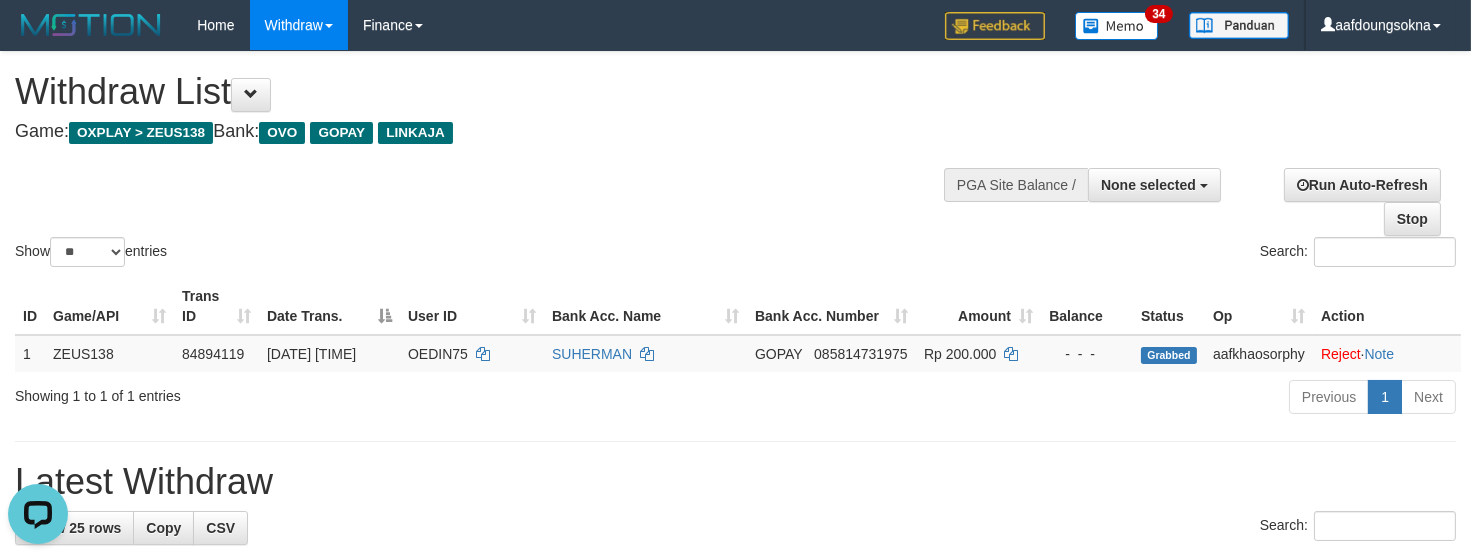 scroll, scrollTop: 0, scrollLeft: 0, axis: both 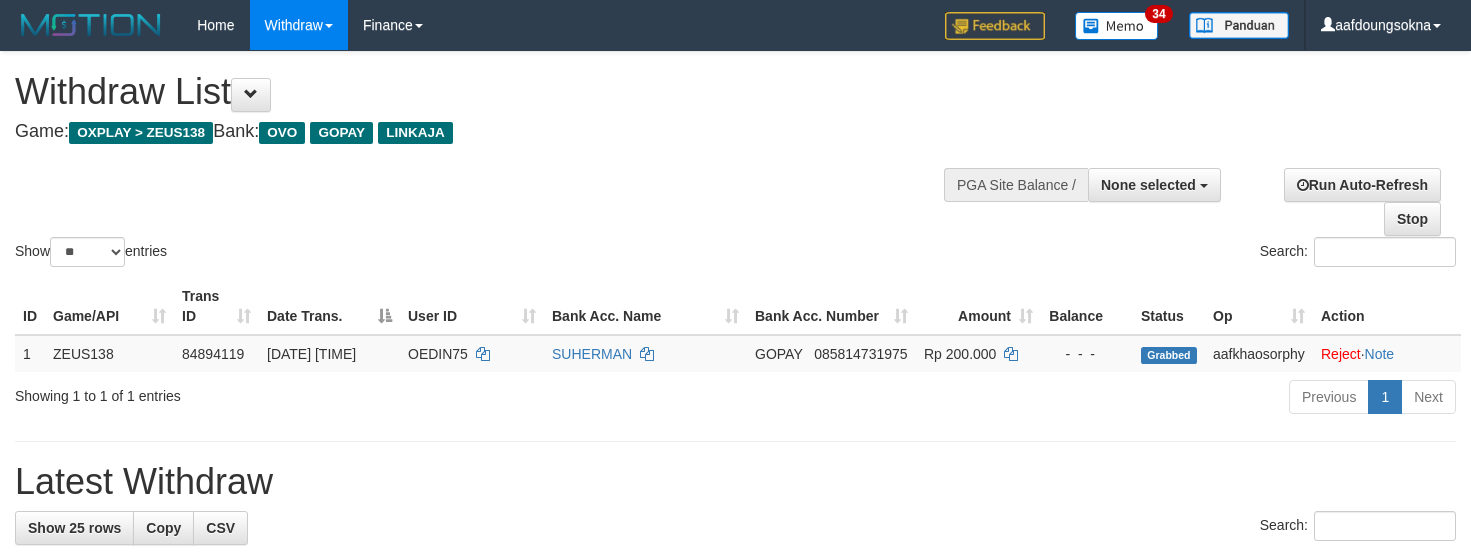 select 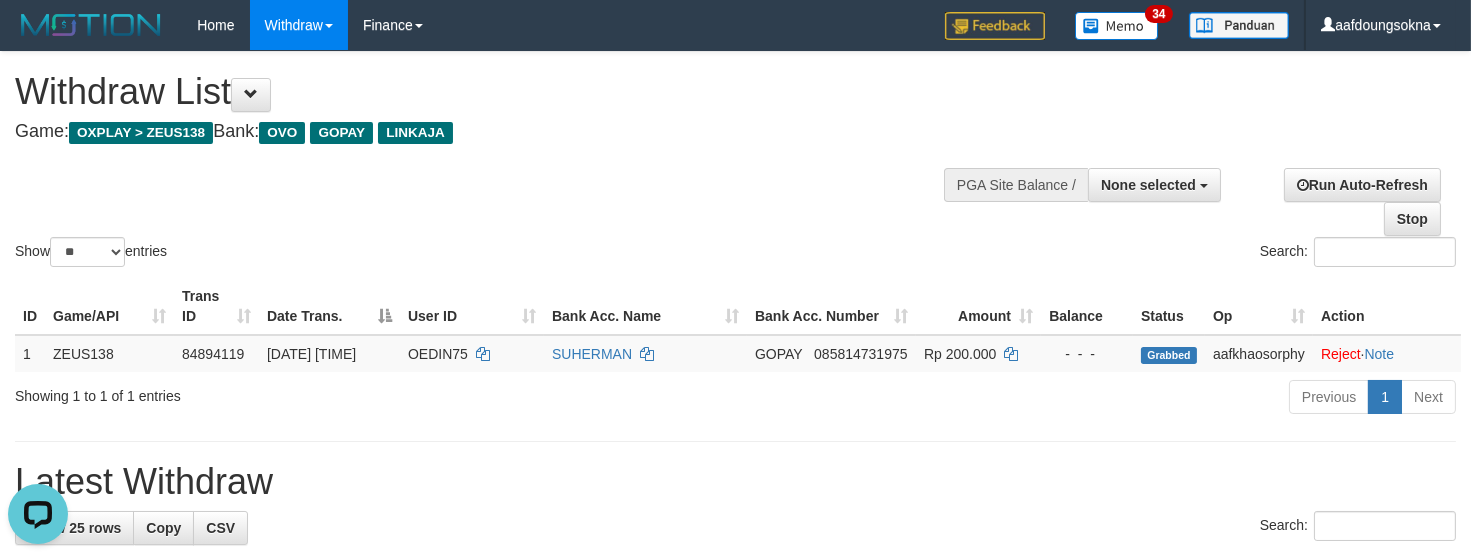 scroll, scrollTop: 0, scrollLeft: 0, axis: both 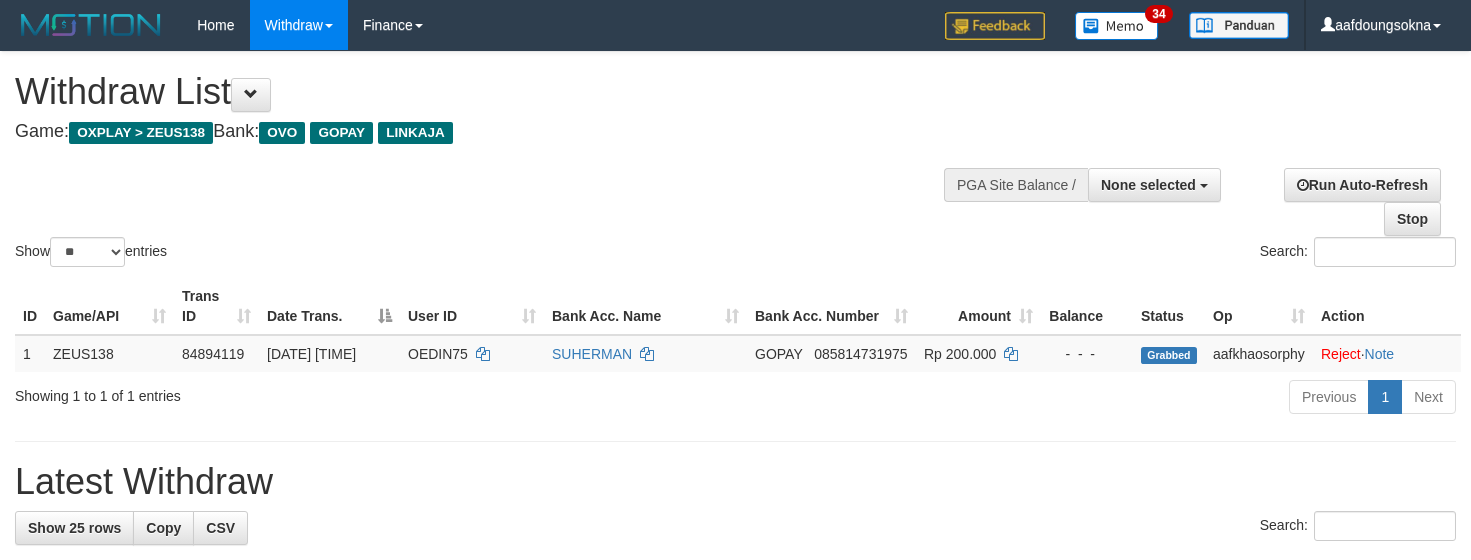 select 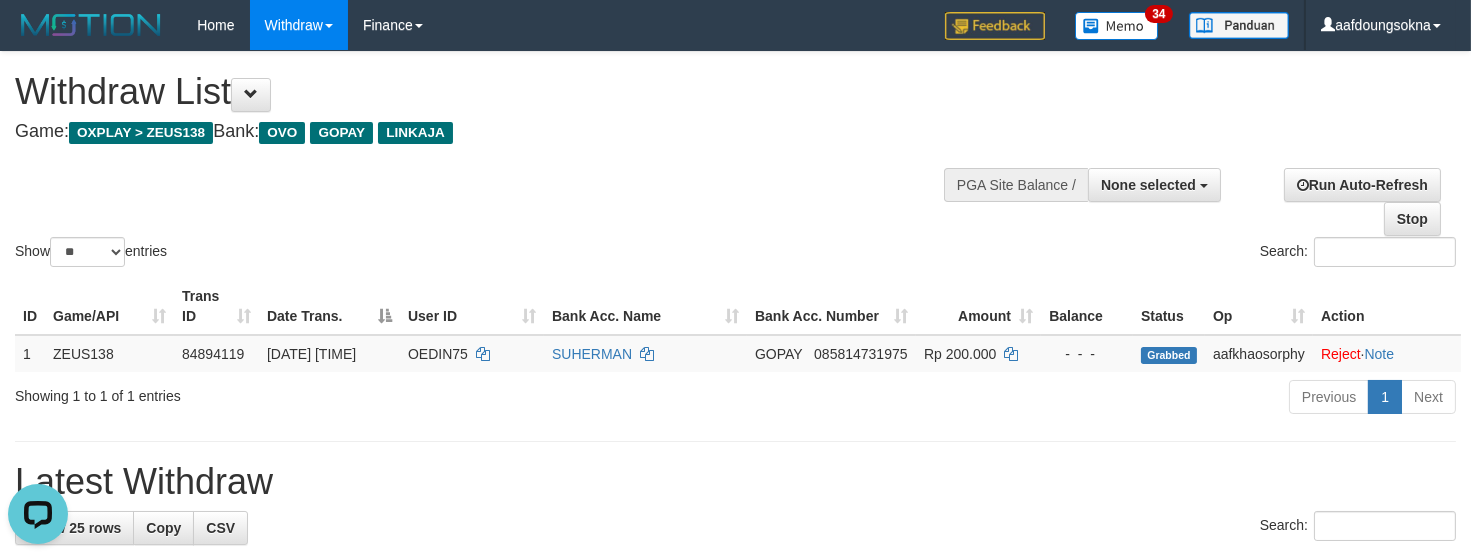 scroll, scrollTop: 0, scrollLeft: 0, axis: both 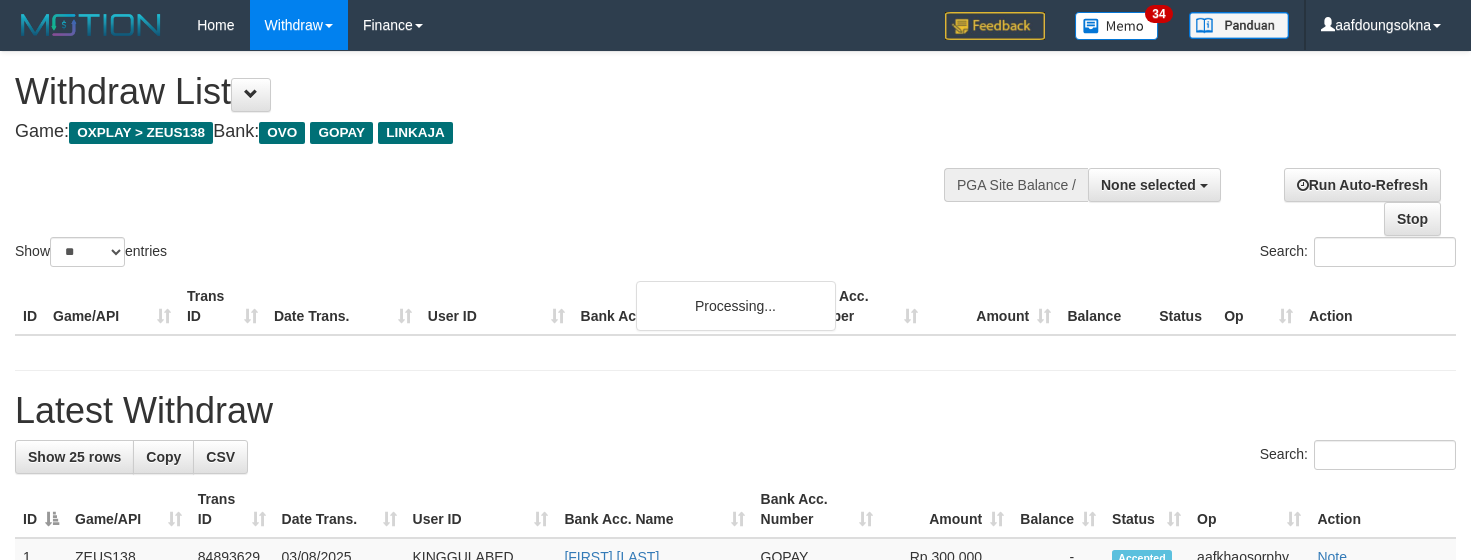 select 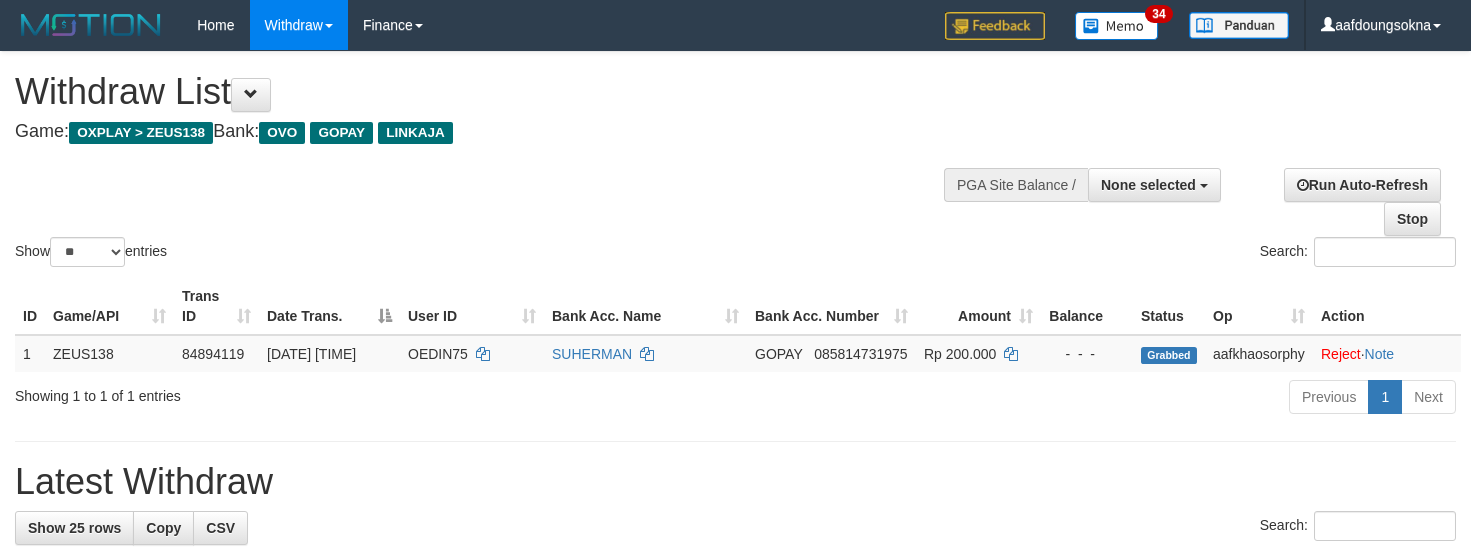 select 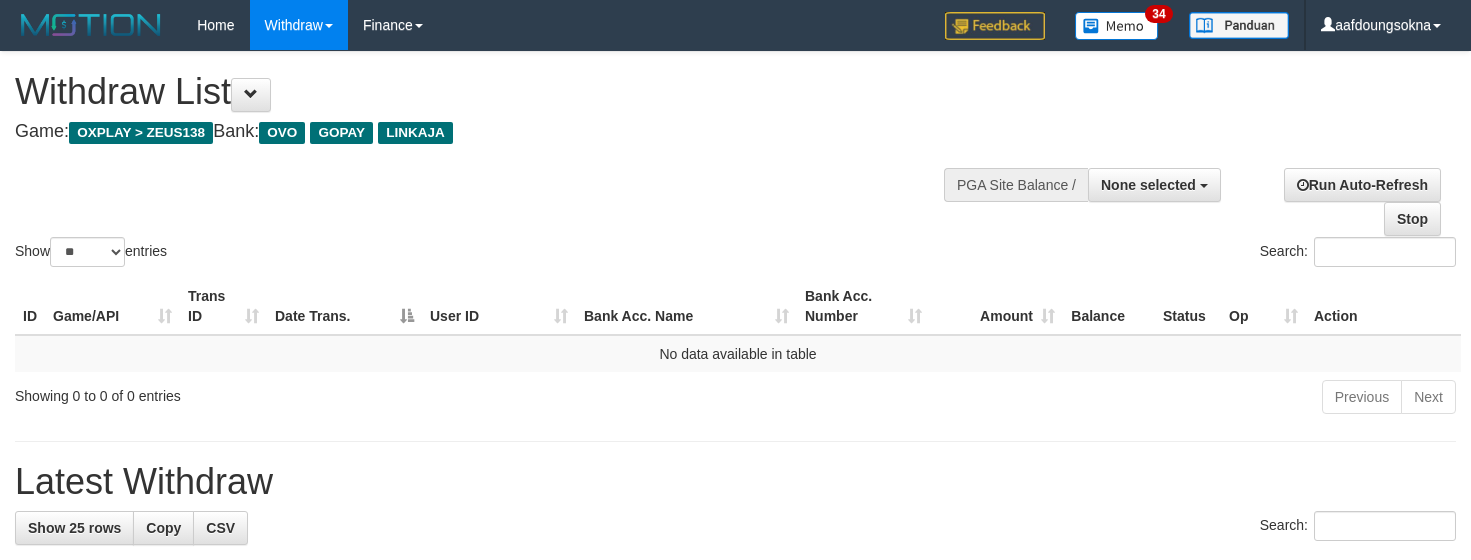 select 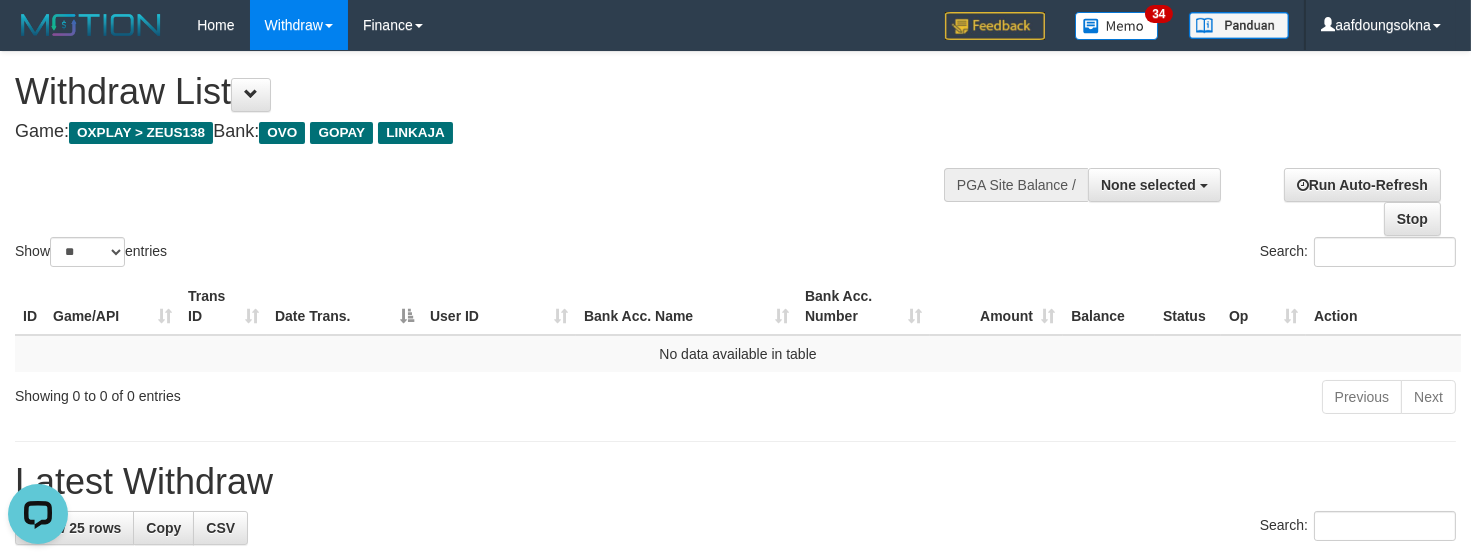 scroll, scrollTop: 0, scrollLeft: 0, axis: both 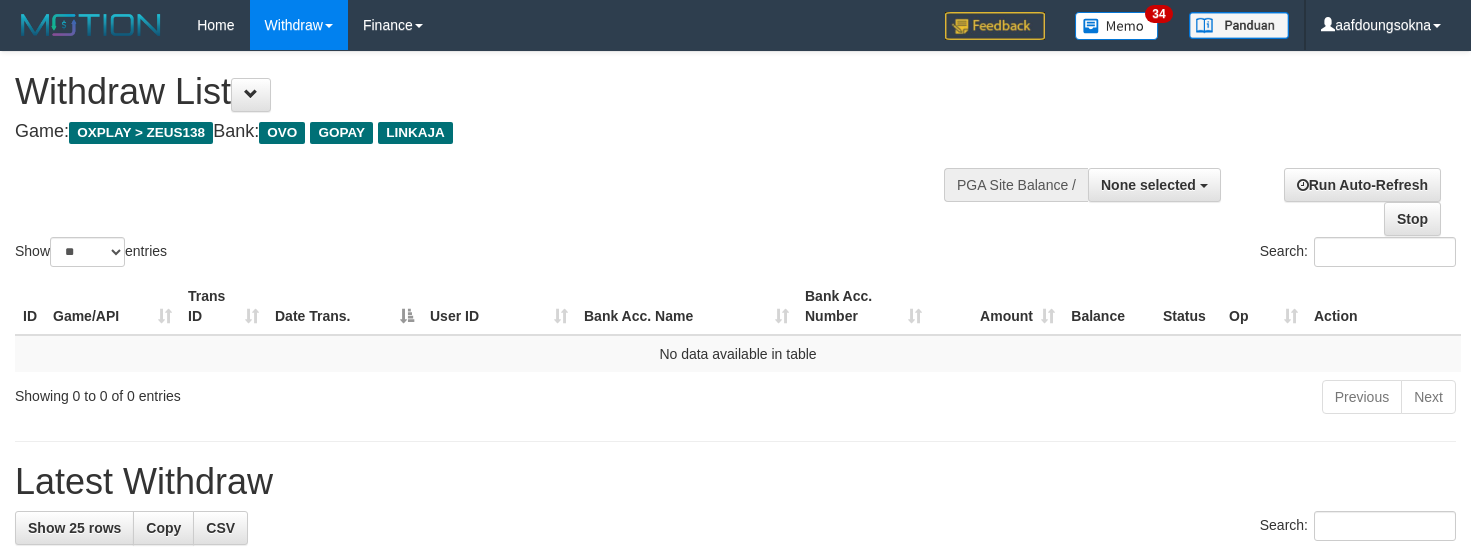 select 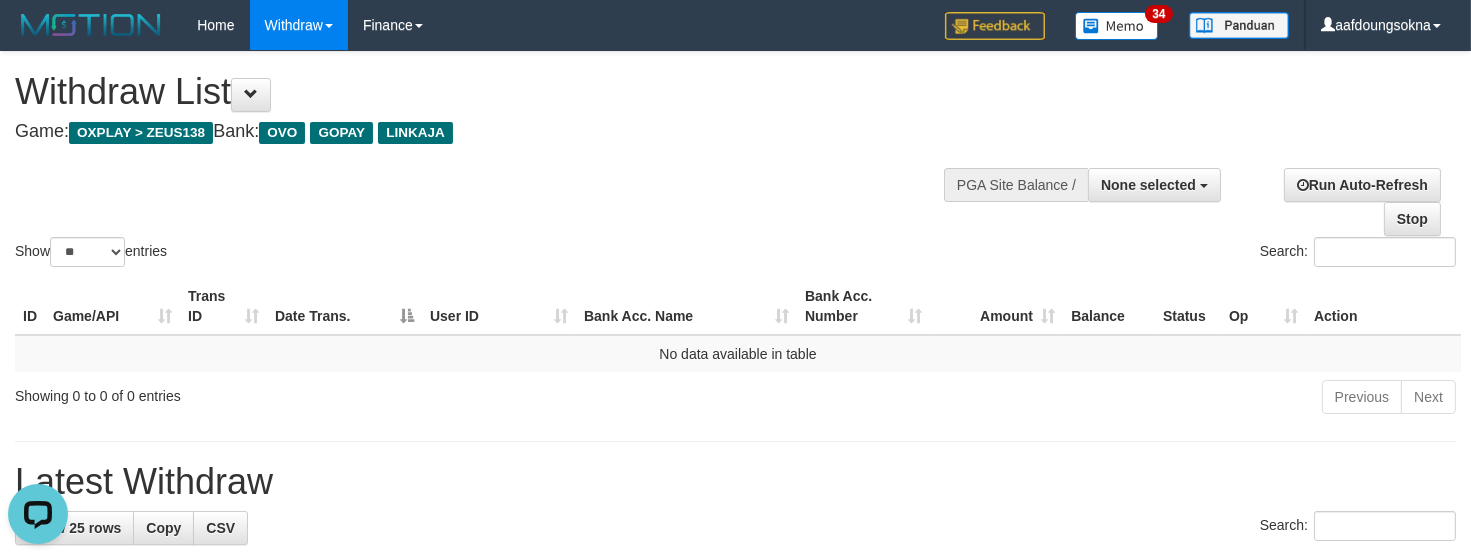scroll, scrollTop: 0, scrollLeft: 0, axis: both 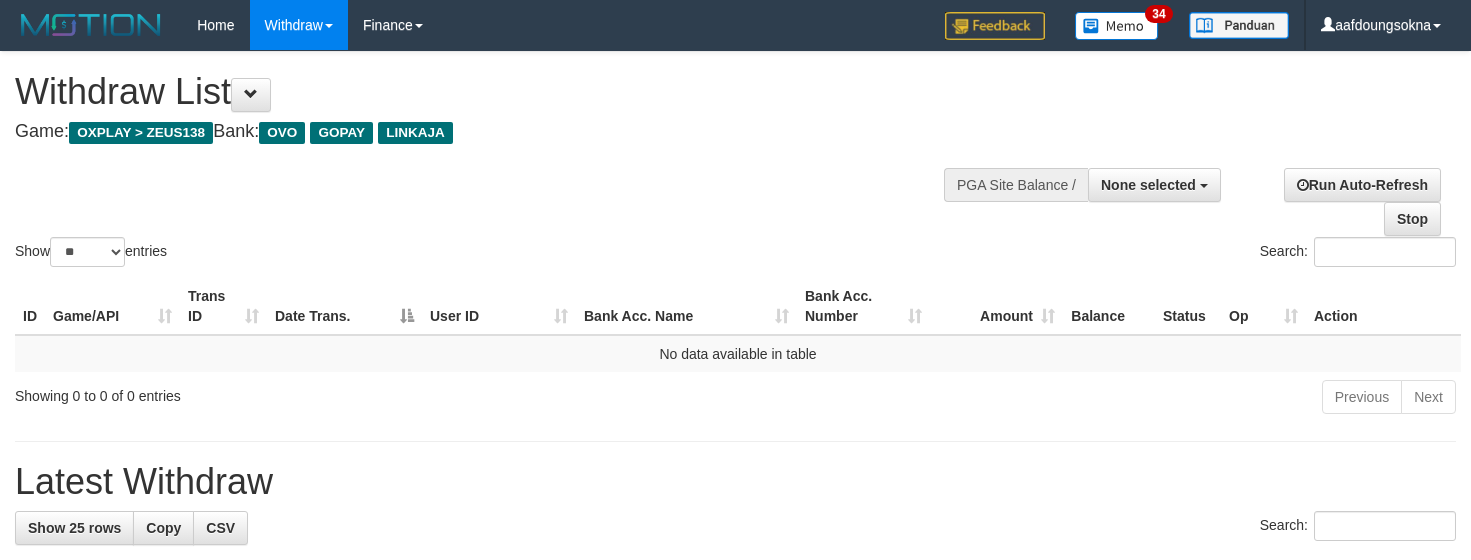 select 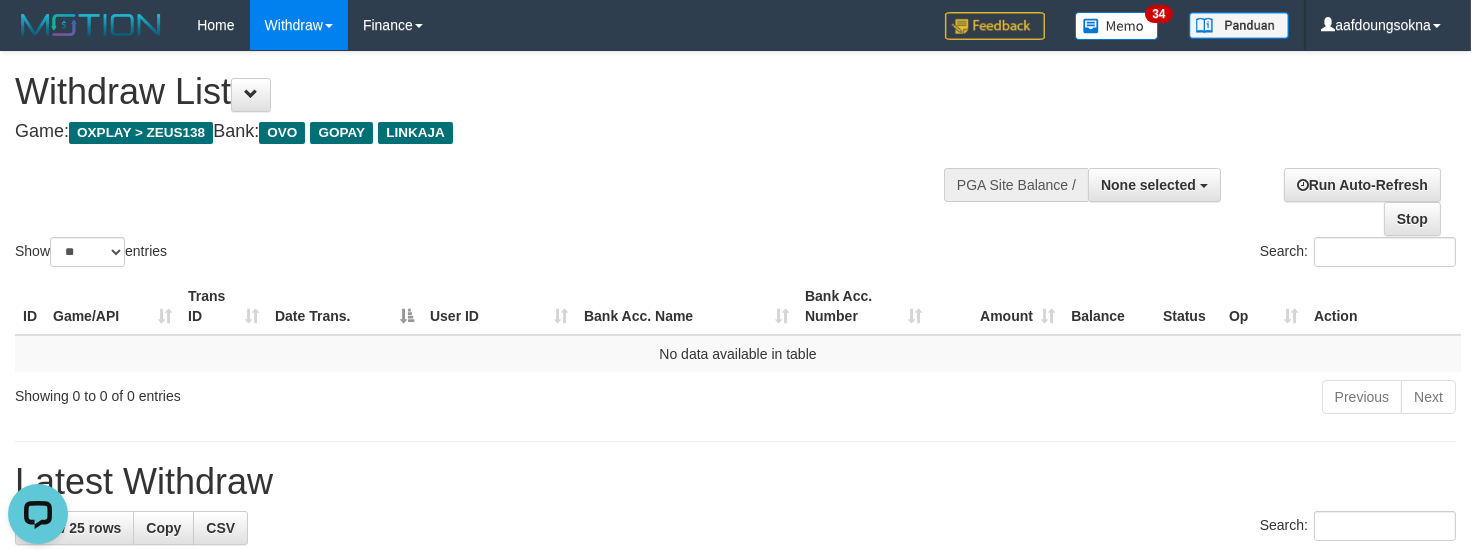 scroll, scrollTop: 0, scrollLeft: 0, axis: both 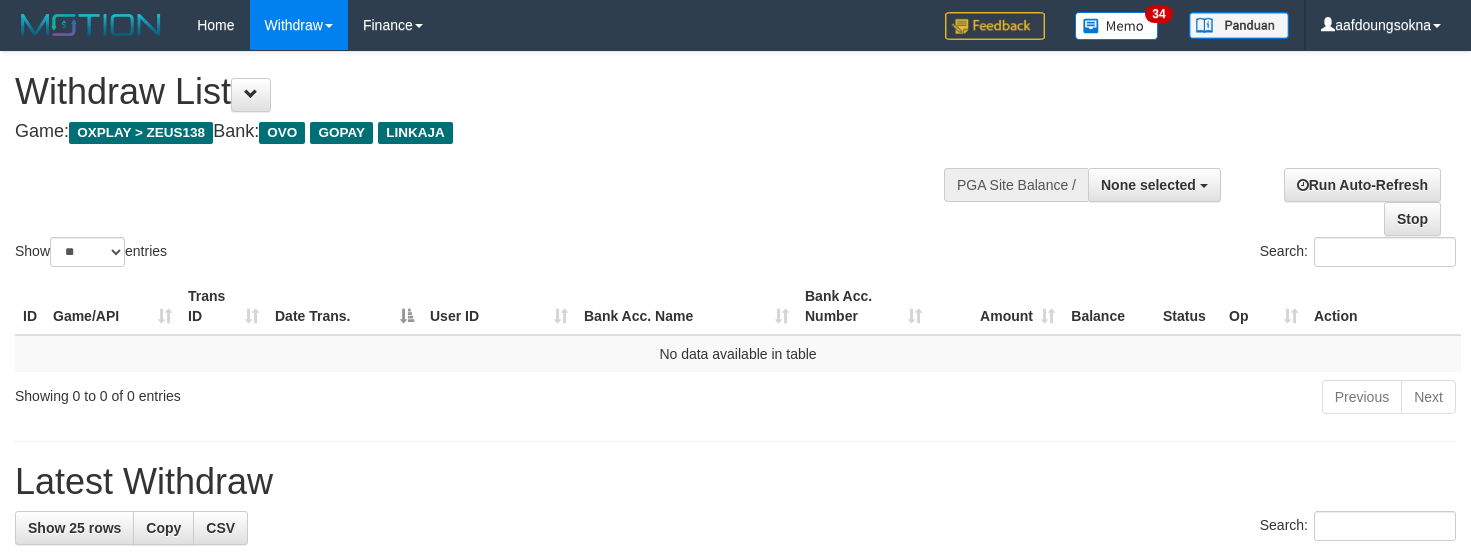 select 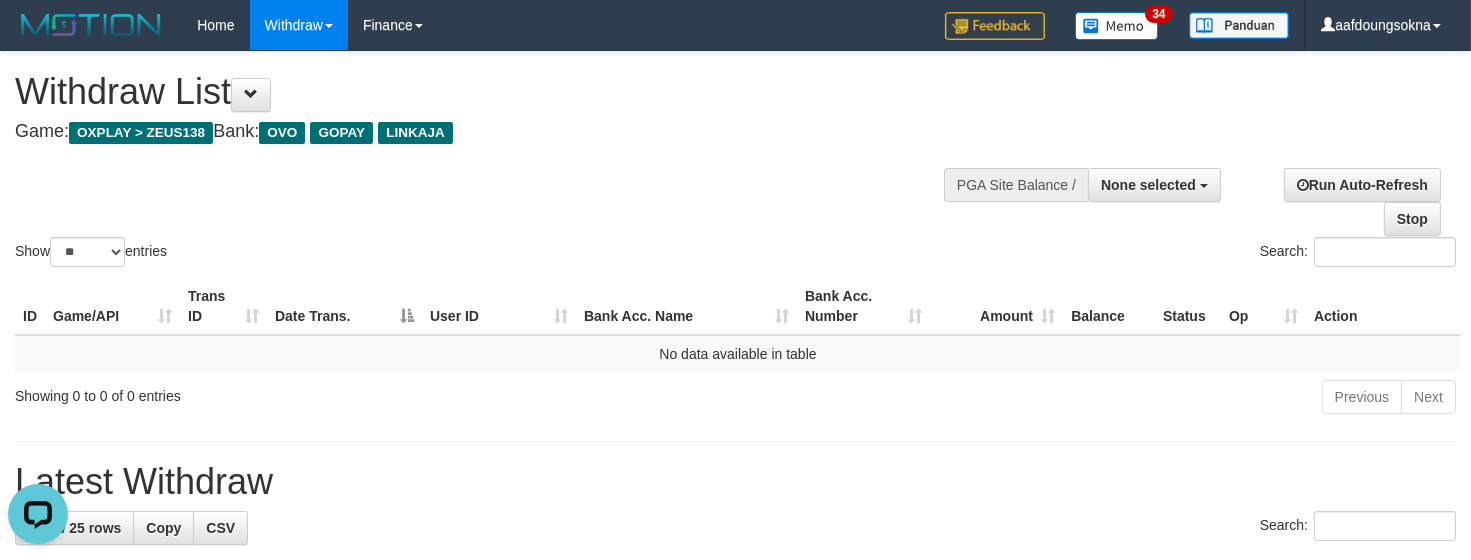 scroll, scrollTop: 0, scrollLeft: 0, axis: both 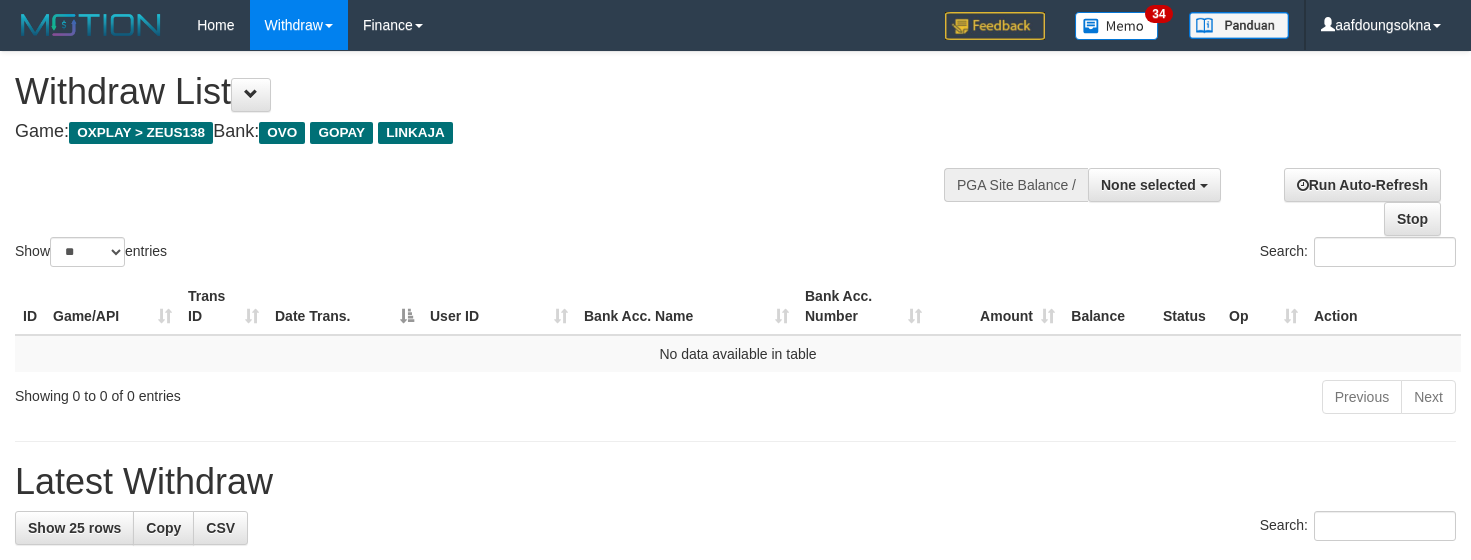 select 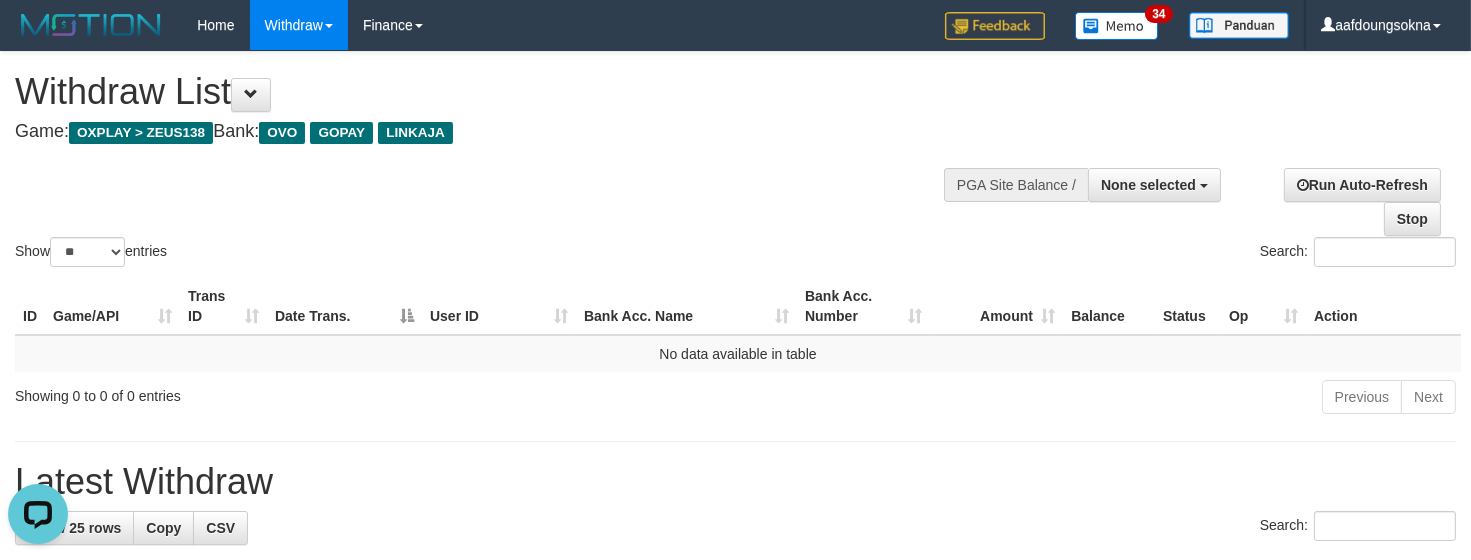 scroll, scrollTop: 0, scrollLeft: 0, axis: both 